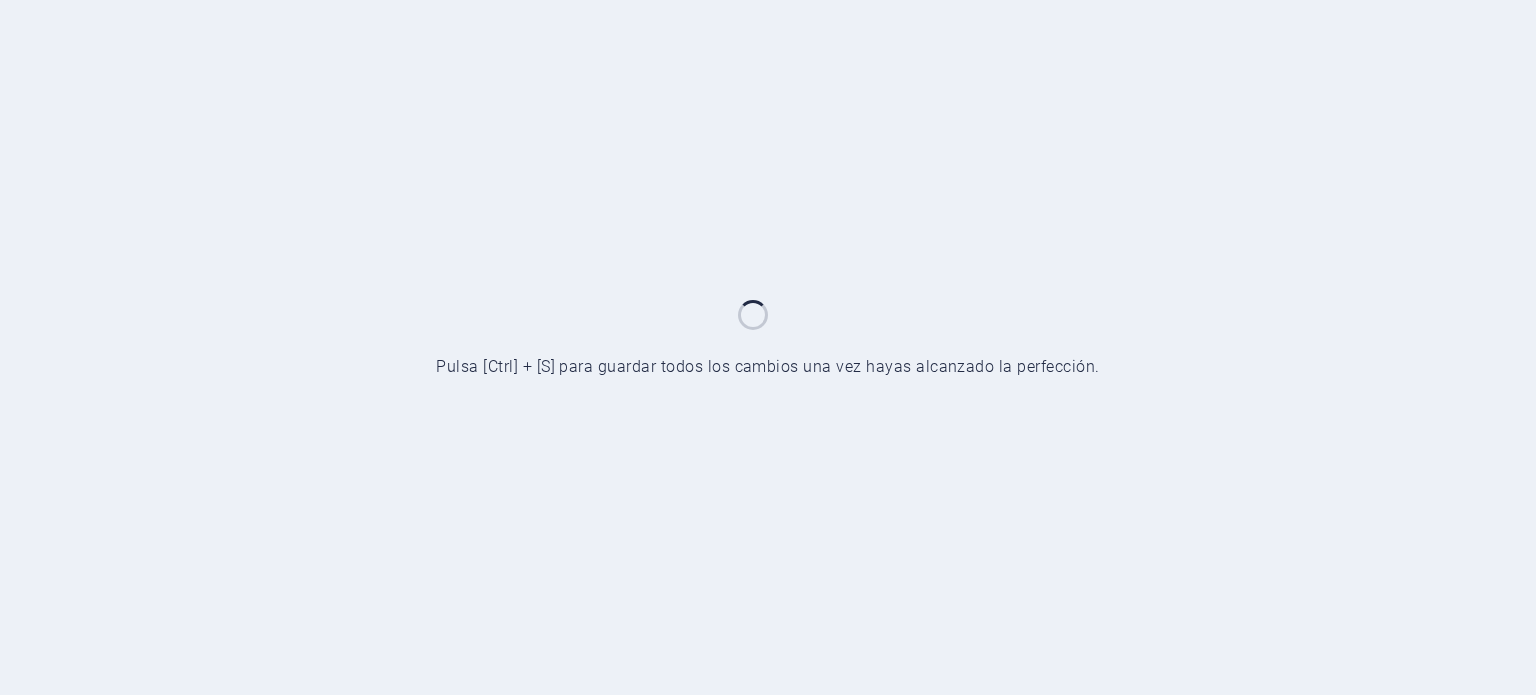 scroll, scrollTop: 0, scrollLeft: 0, axis: both 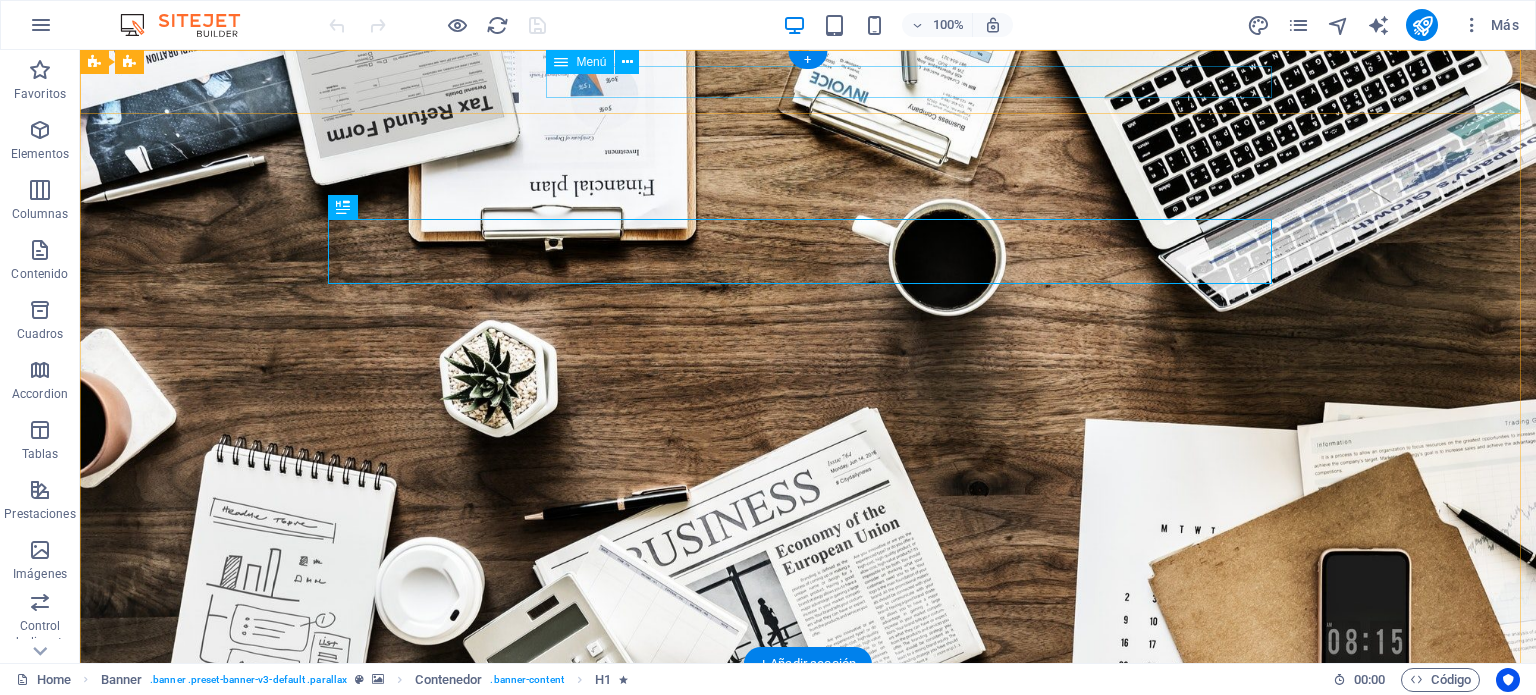 click on "Home About us Services Projects Team Contact" at bounding box center [808, 726] 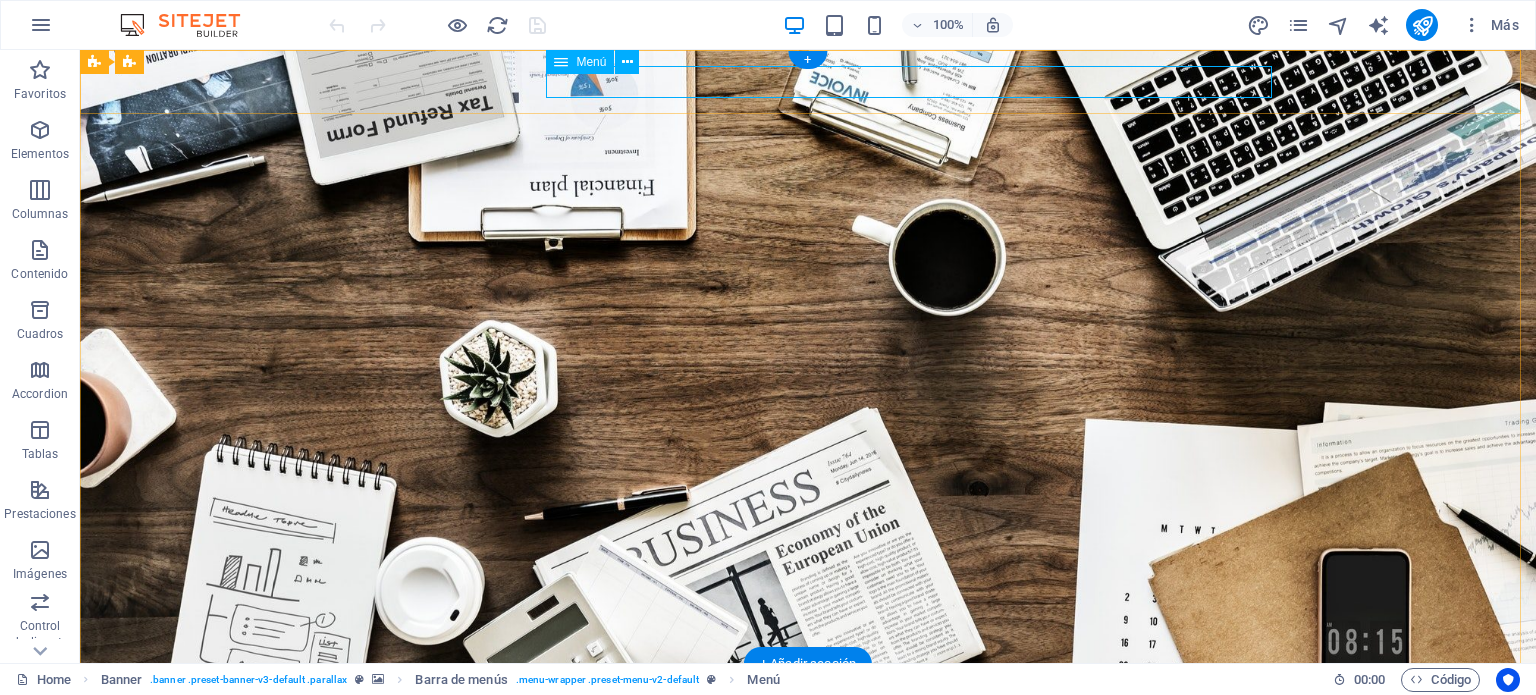click on "Home About us Services Projects Team Contact" at bounding box center [808, 726] 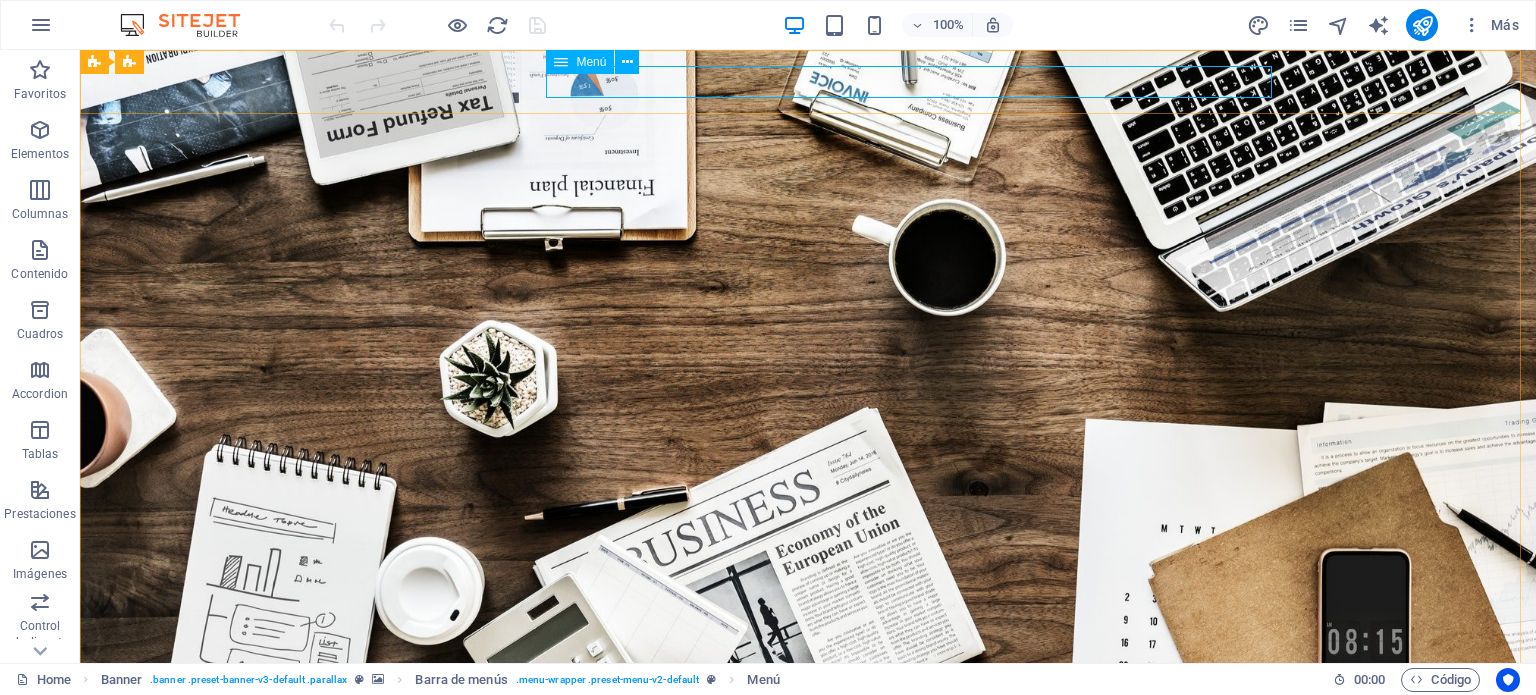 click on "Menú" at bounding box center (591, 62) 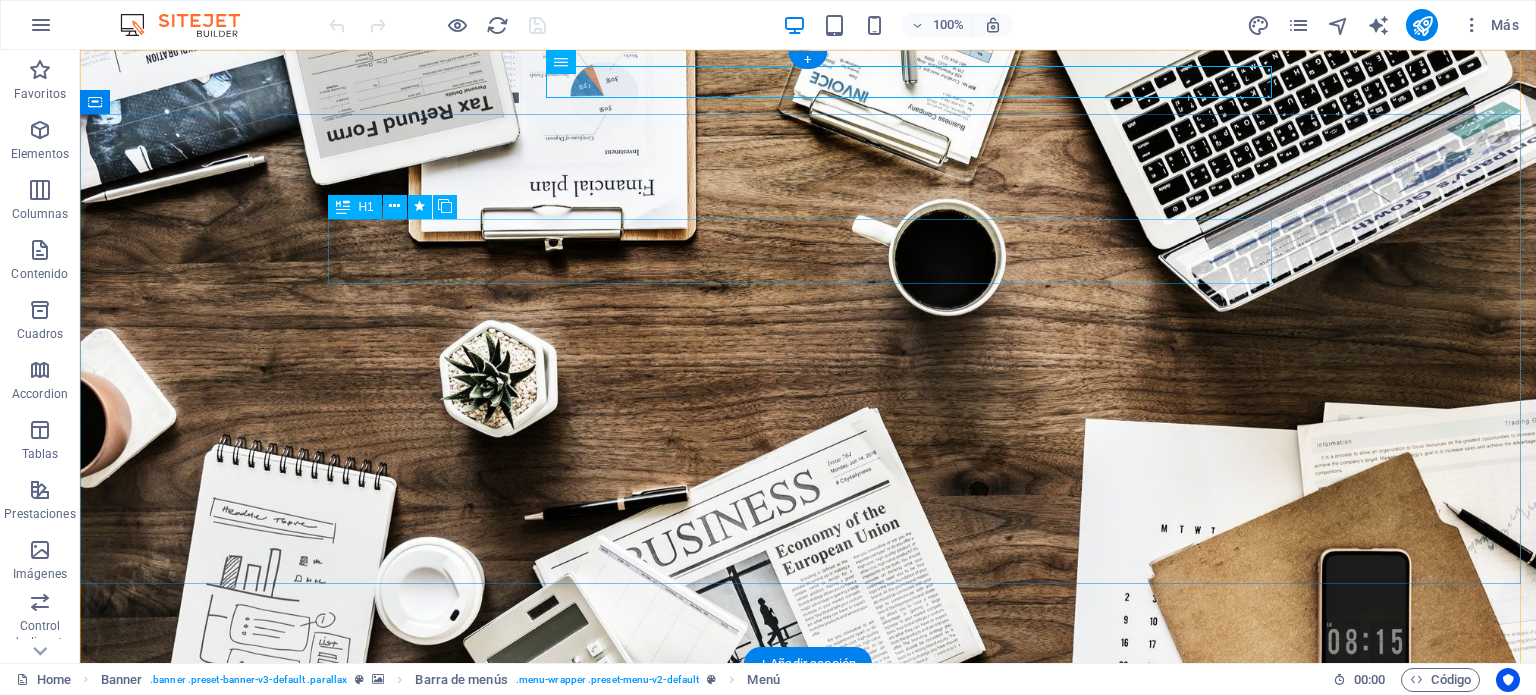 click on "O nline Marketing" at bounding box center (808, 870) 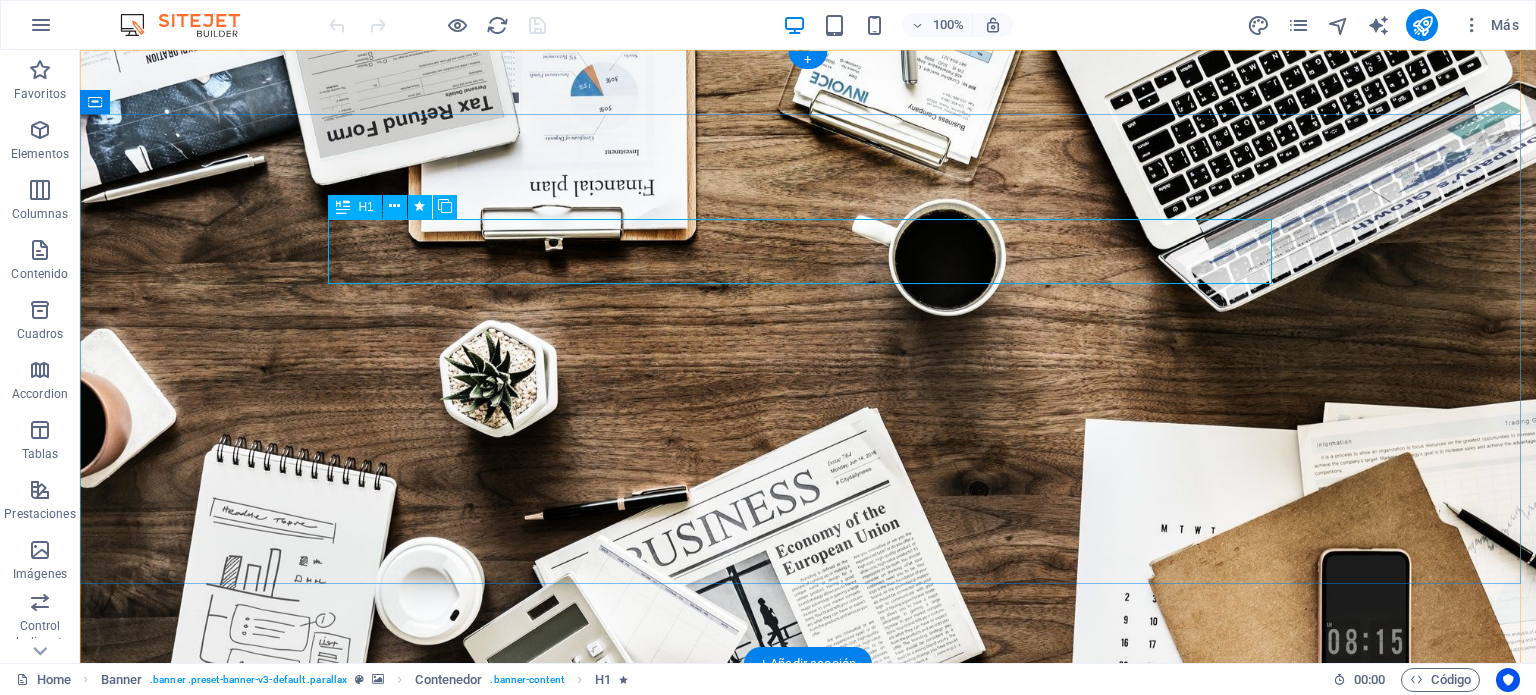 click on "O nline Marketing" at bounding box center [808, 870] 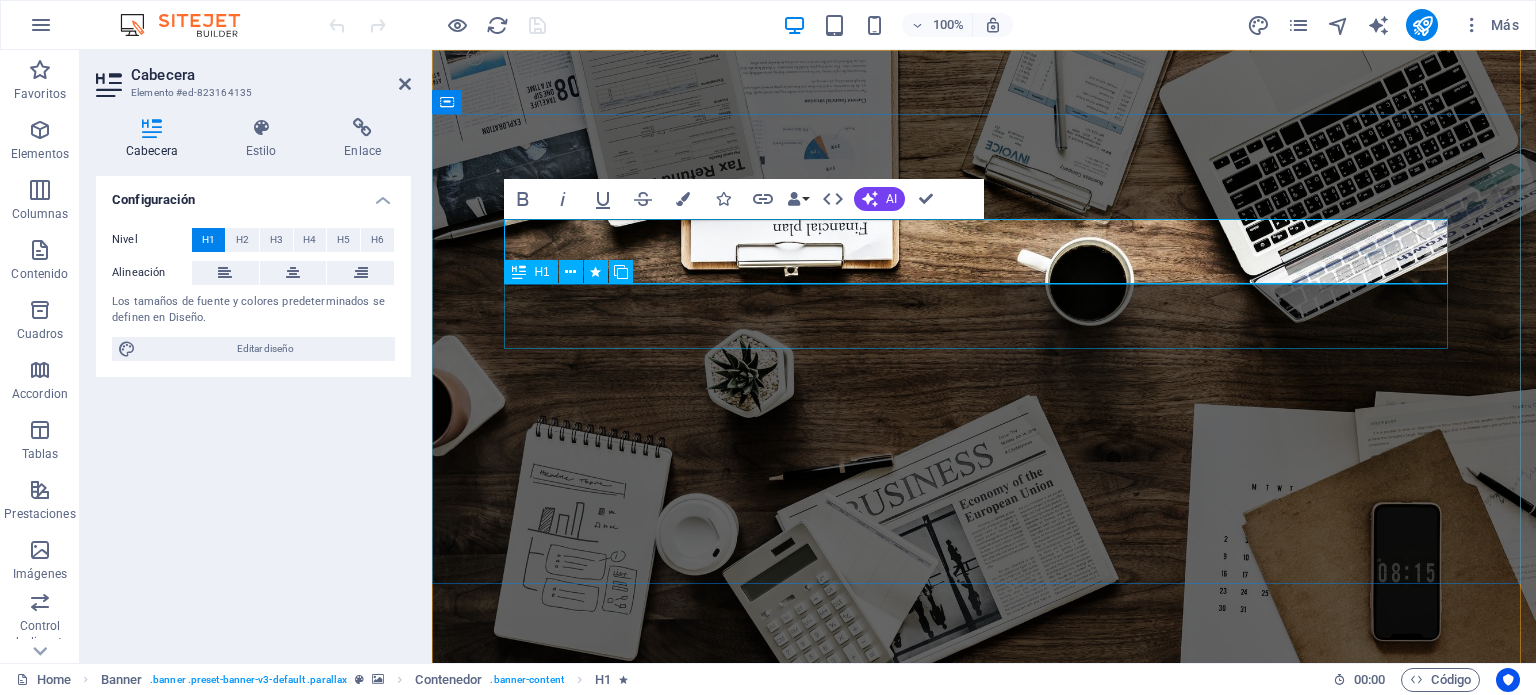 click on "S OCIAL MEDIA MARKETING" at bounding box center [984, 935] 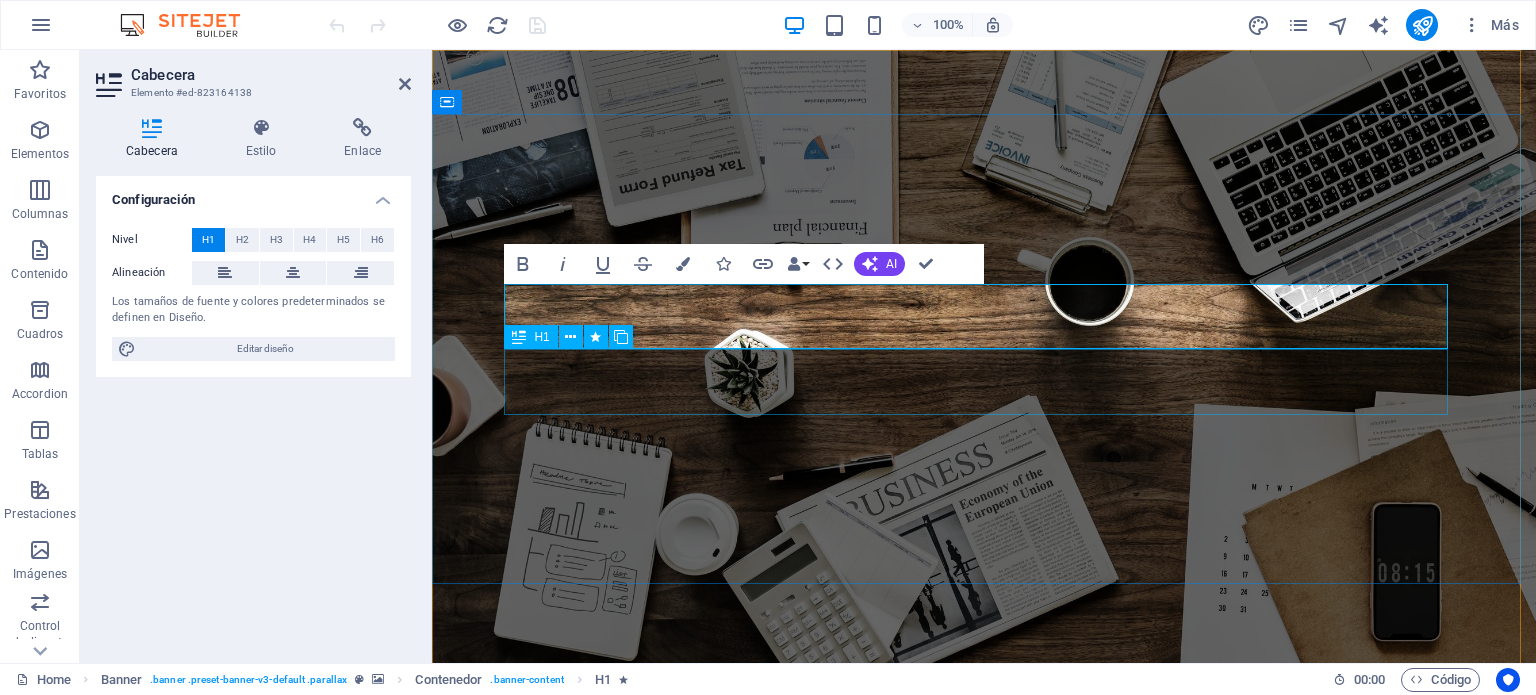 click on "R EVIEW & STATISTICS" at bounding box center (984, 1001) 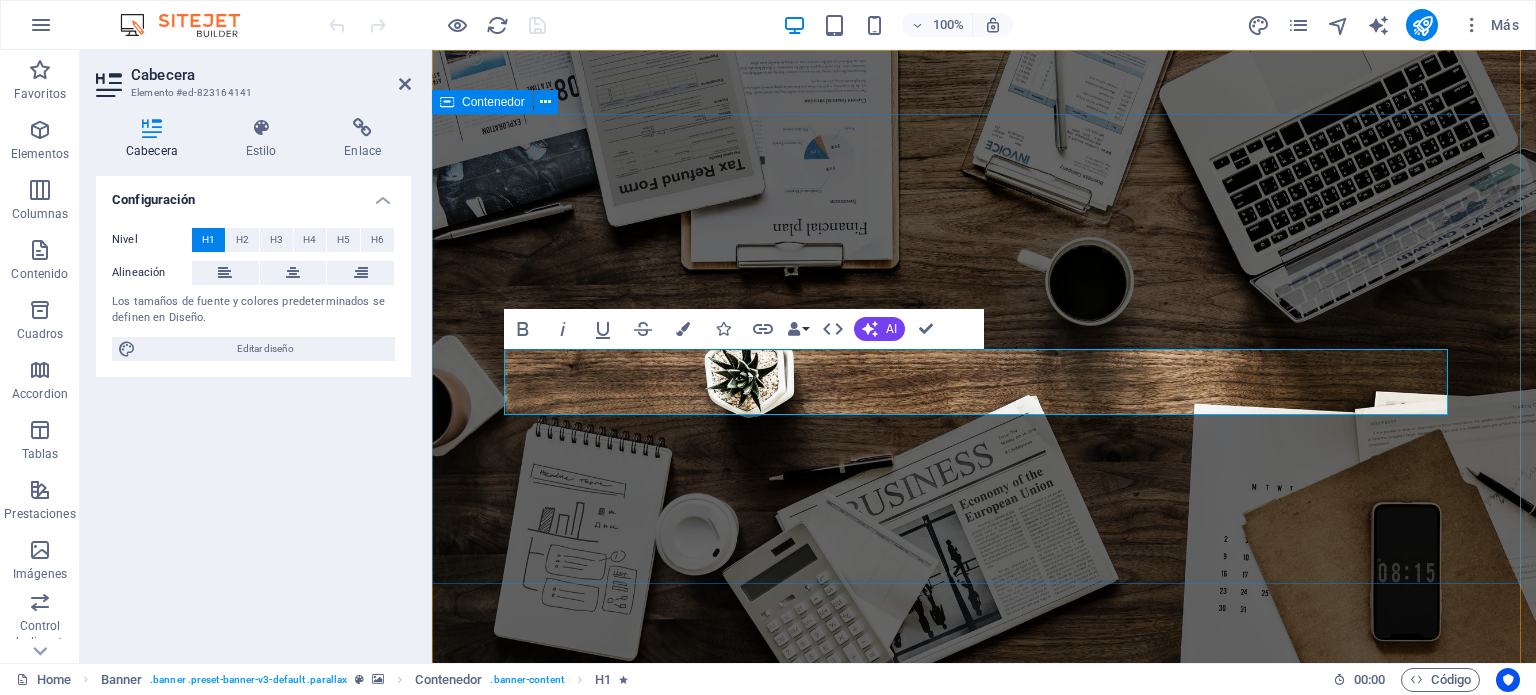 click on "O nline Marketing S OCIAL MEDIA MARKETING R EVIEW & STATISTICS Learn more" at bounding box center [984, 968] 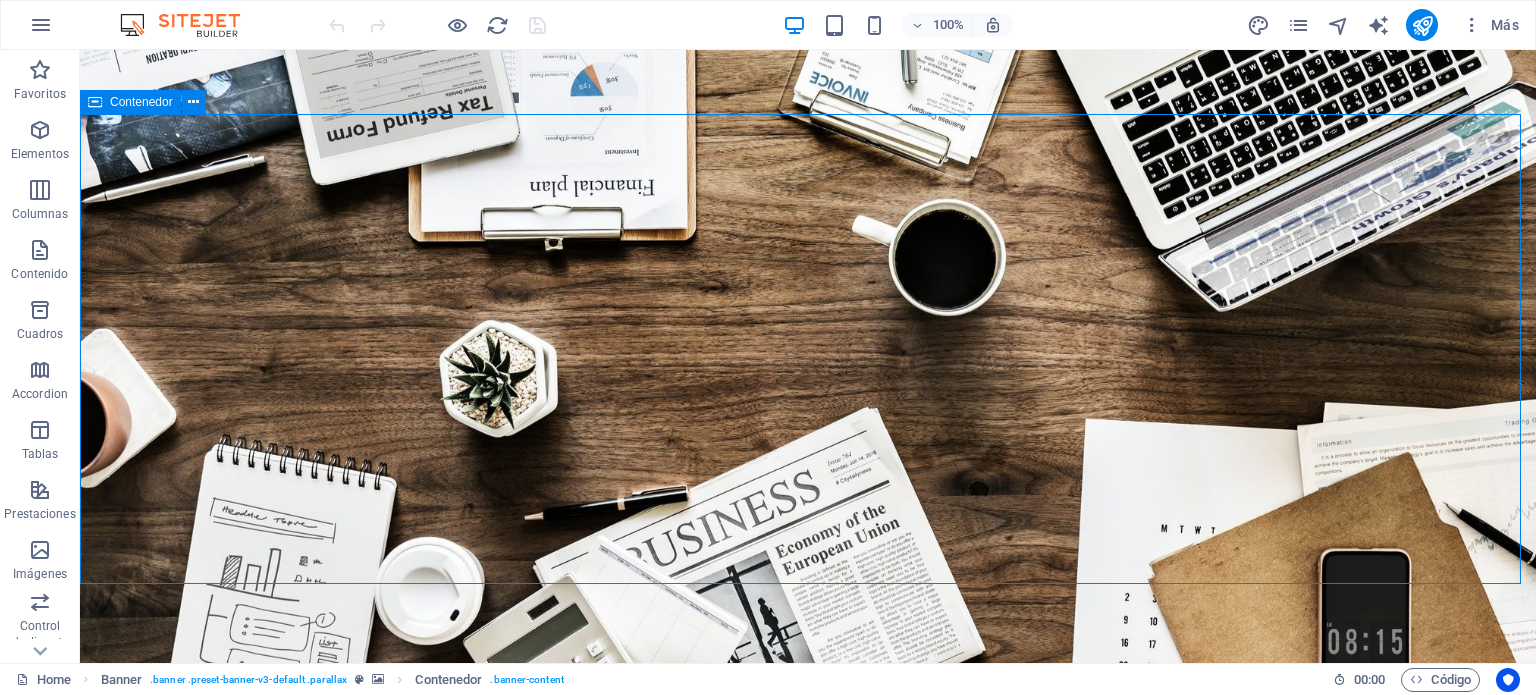click on "O nline Marketing S OCIAL MEDIA MARKETING R EVIEW & STATISTICS Learn more" at bounding box center [808, 968] 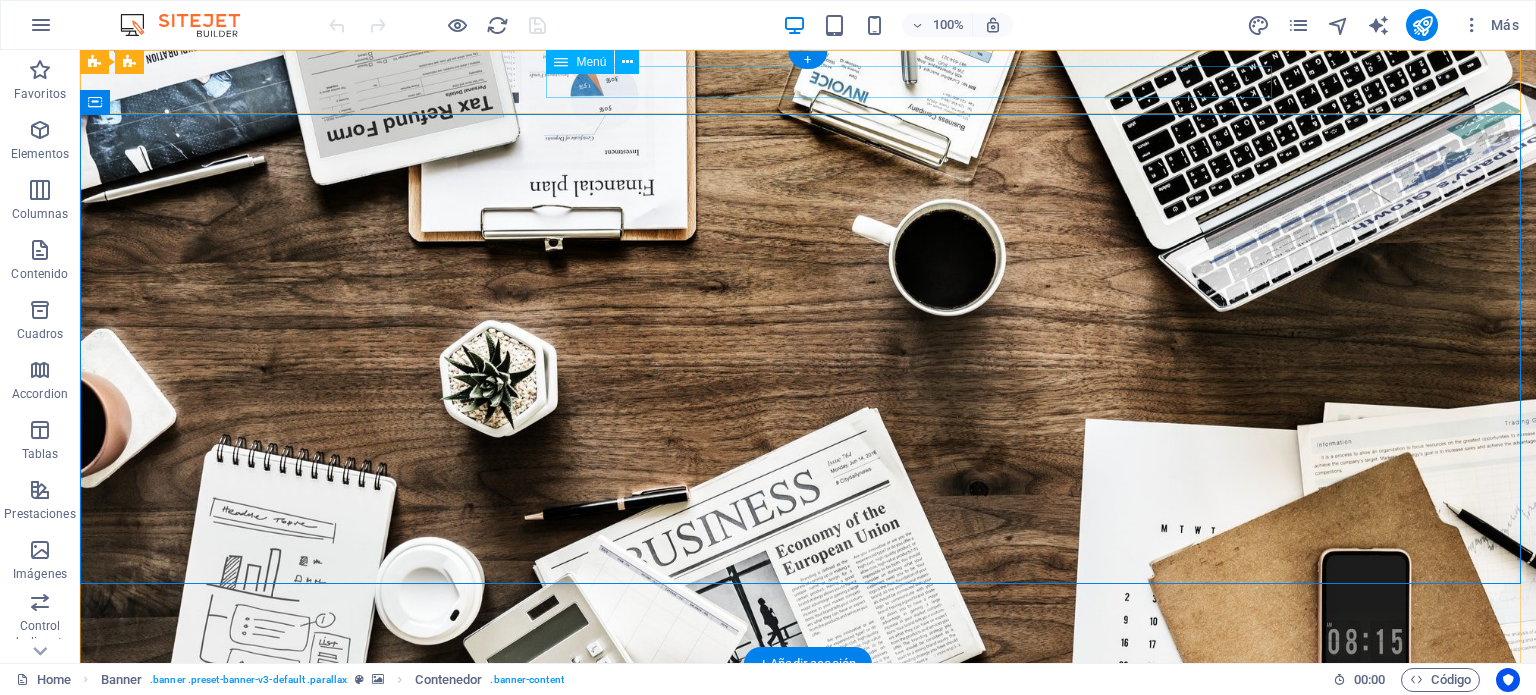 click on "Home About us Services Projects Team Contact" at bounding box center (808, 726) 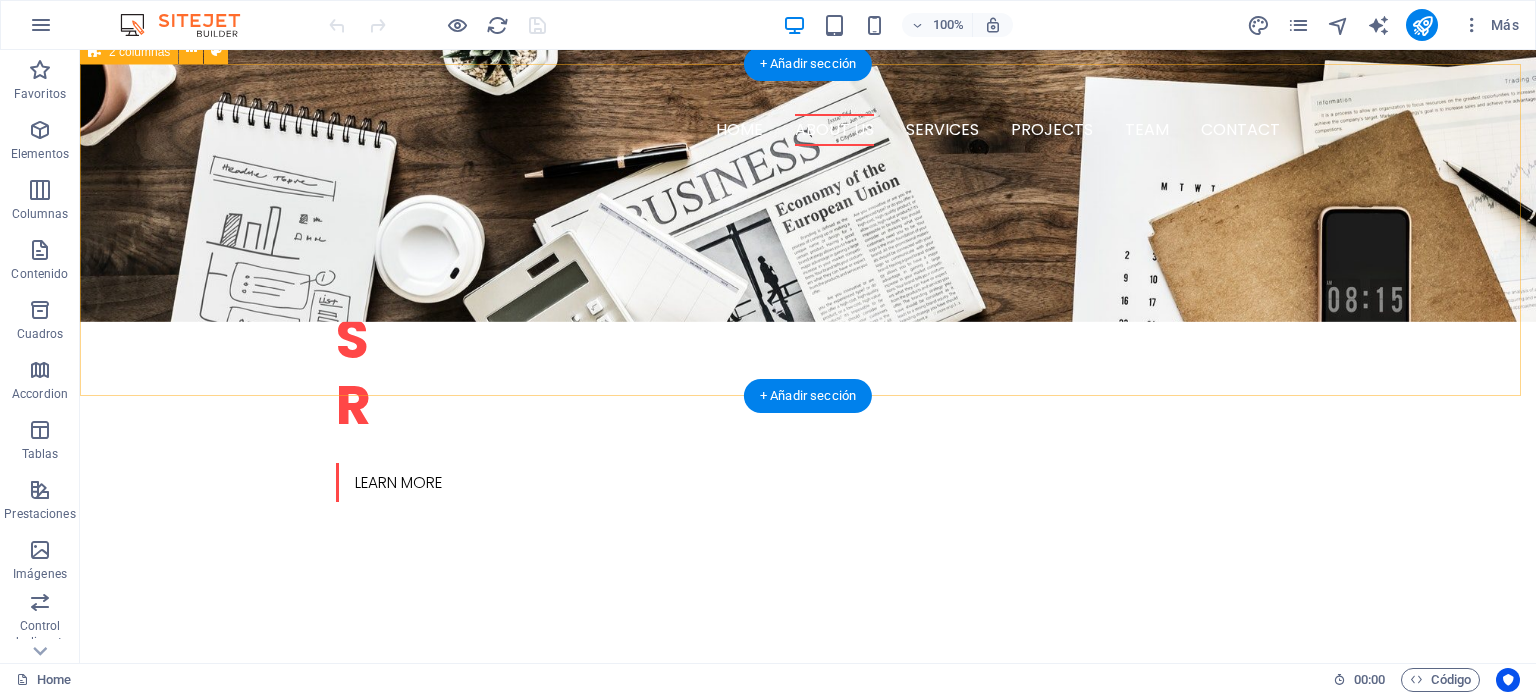 scroll, scrollTop: 600, scrollLeft: 0, axis: vertical 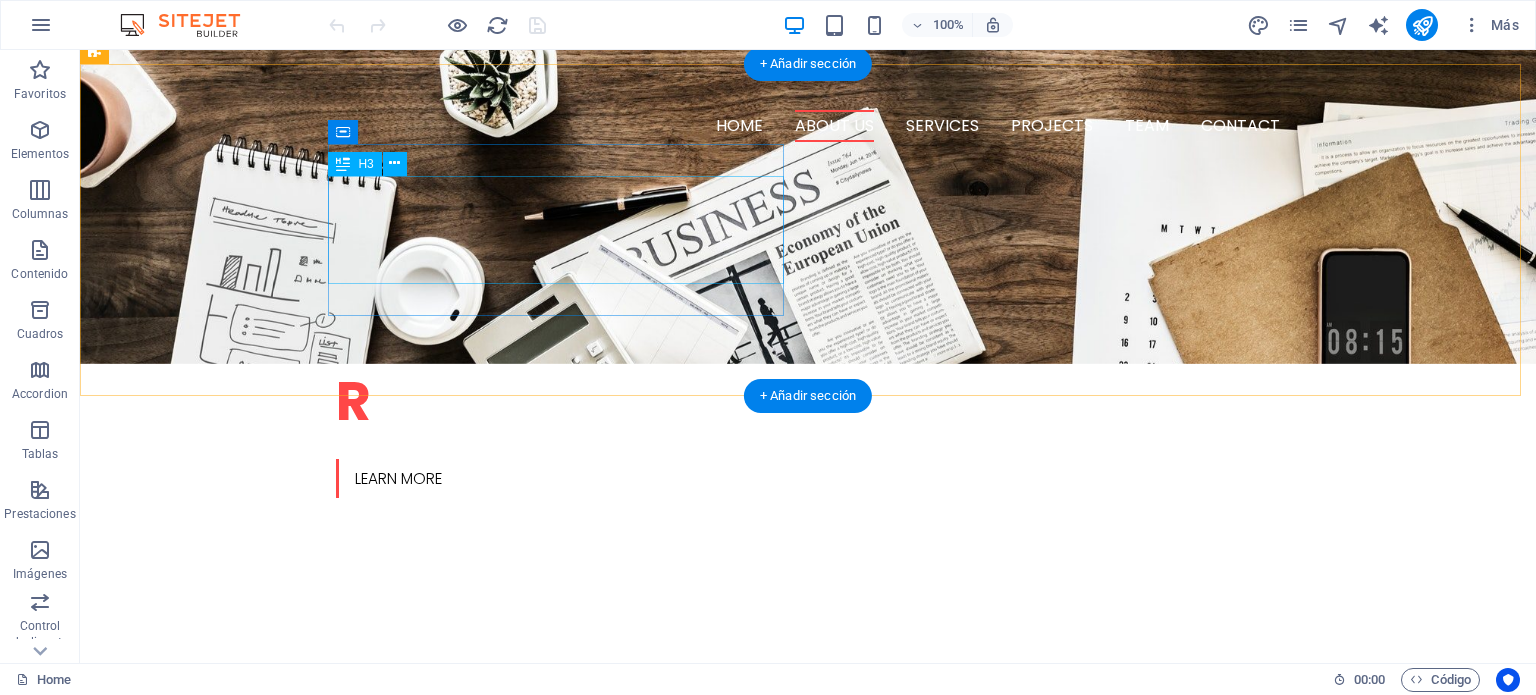 click on "W e are a dynamic team of creative people and Marketing Experts." at bounding box center [324, 792] 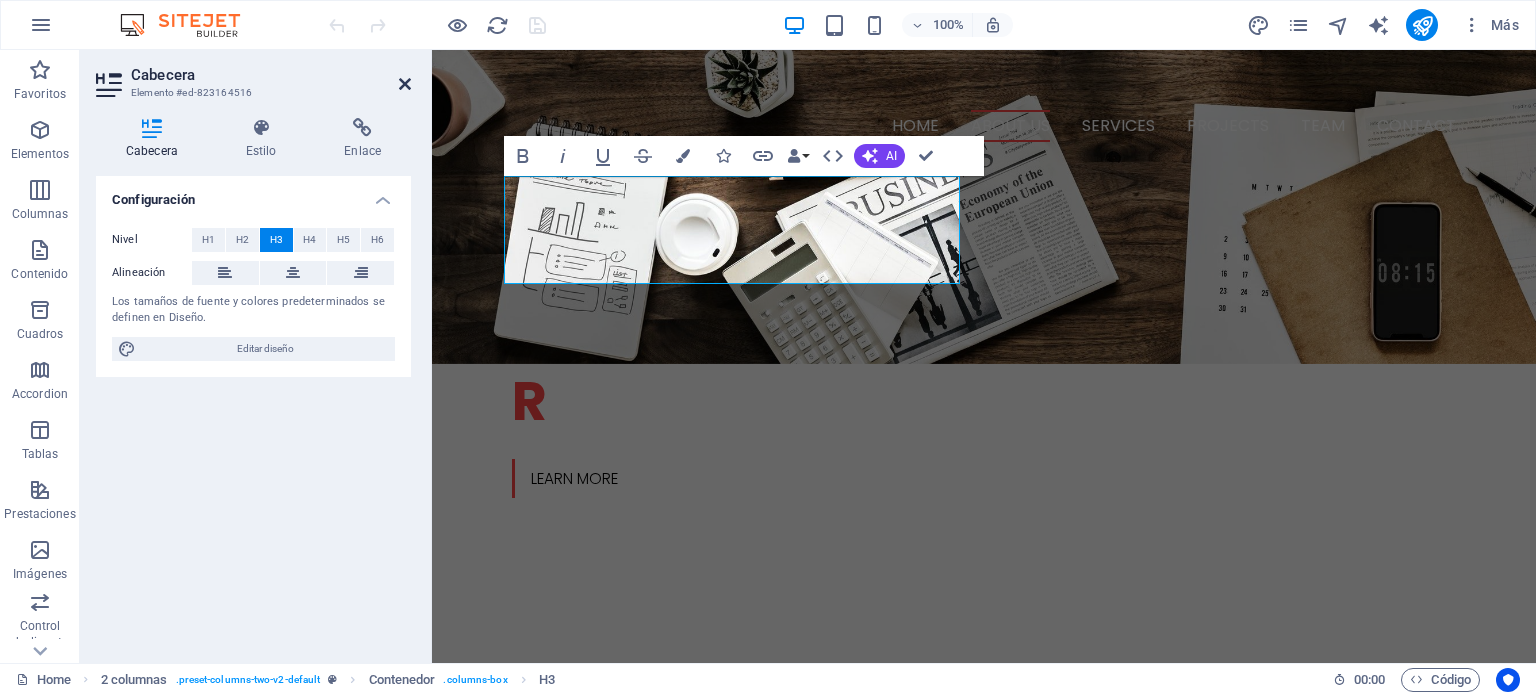 click at bounding box center (405, 84) 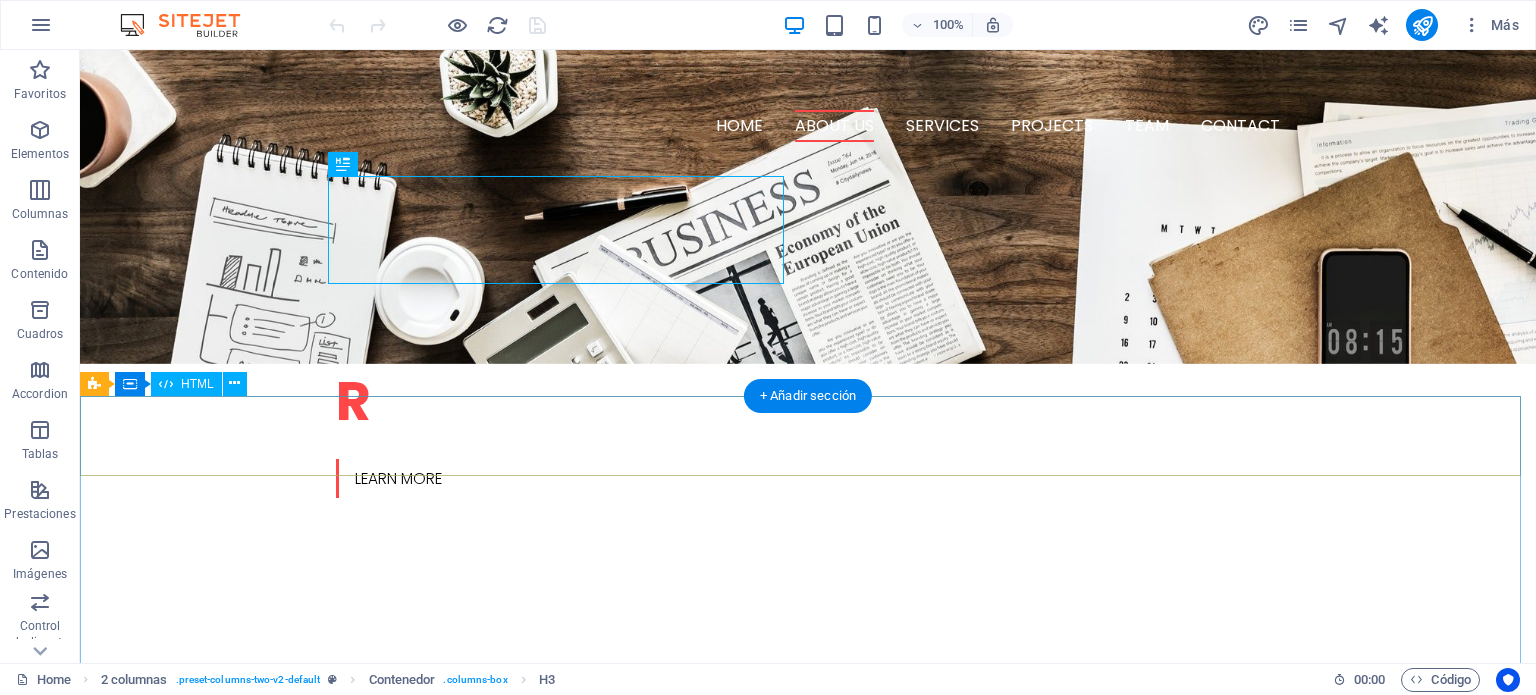 click at bounding box center [808, 1522] 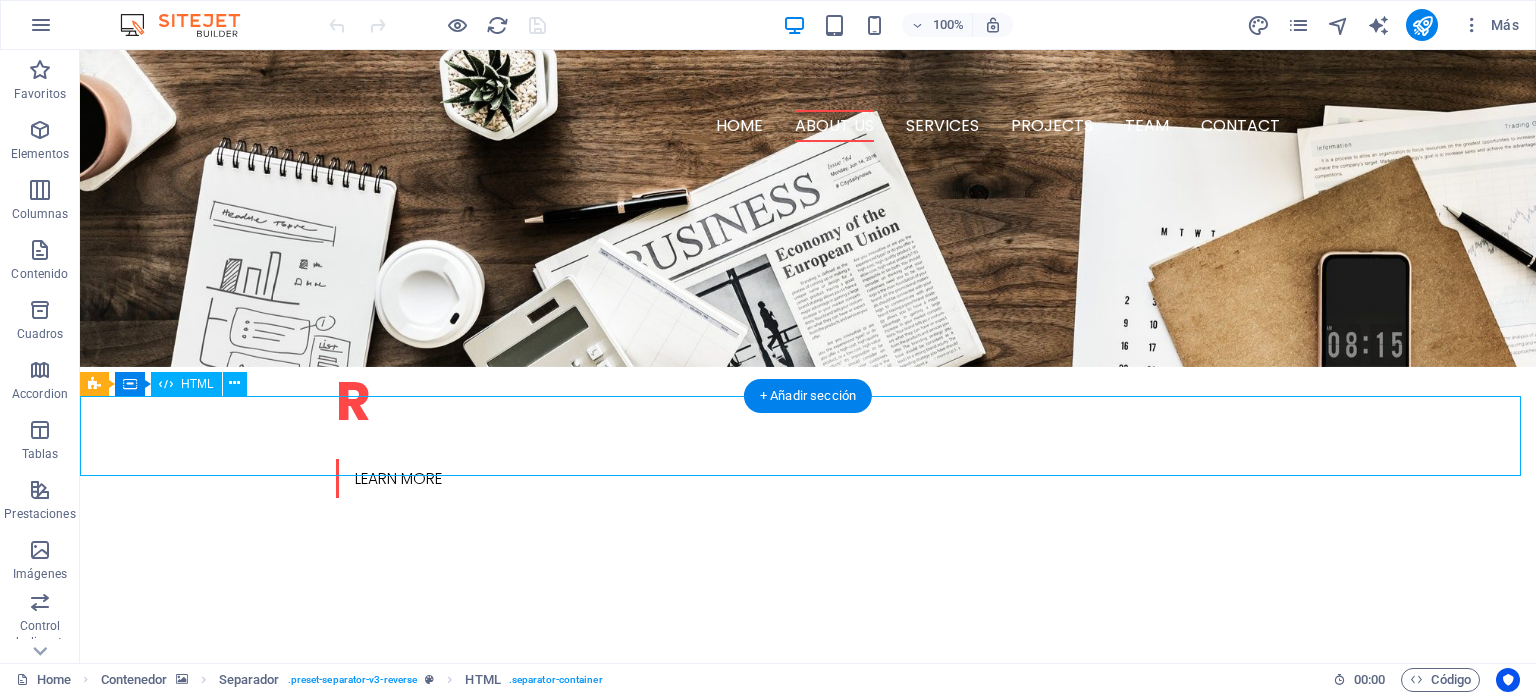 scroll, scrollTop: 800, scrollLeft: 0, axis: vertical 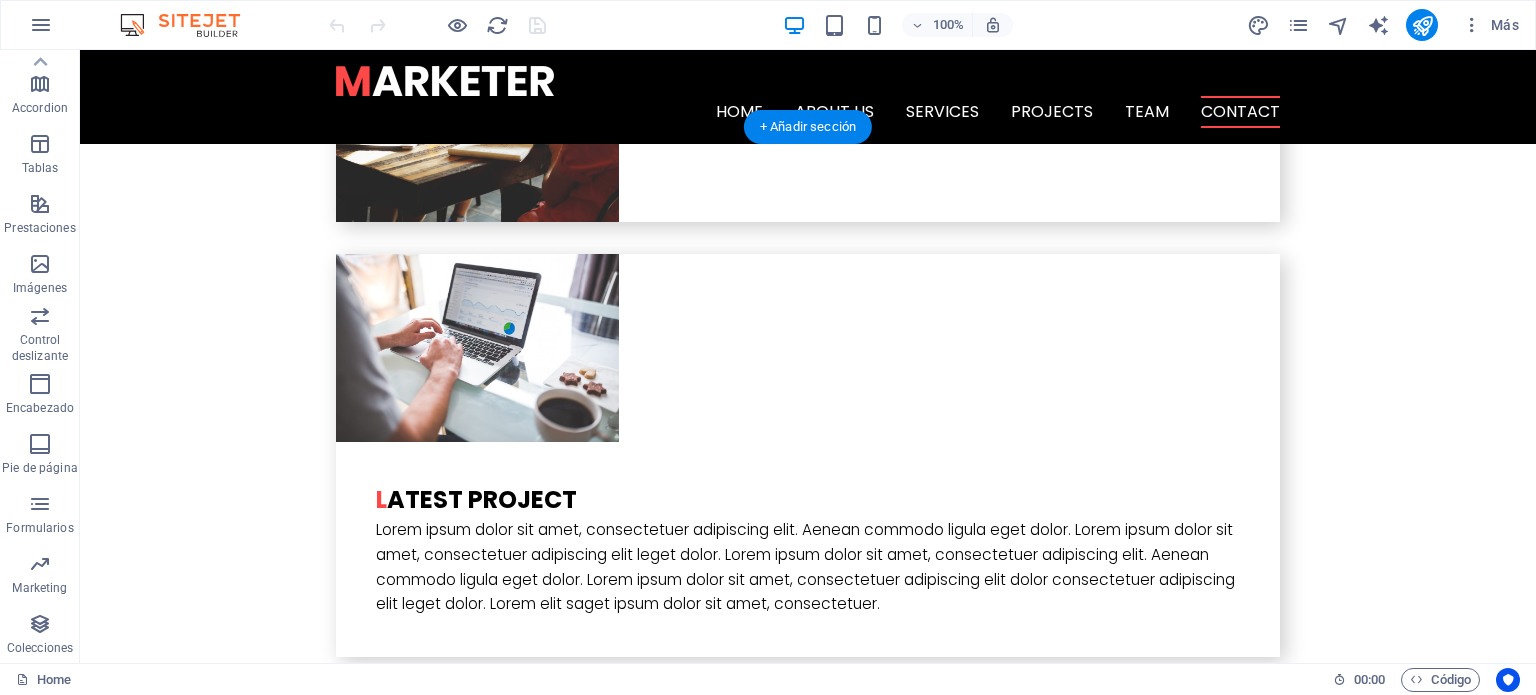 click at bounding box center [324, 4886] 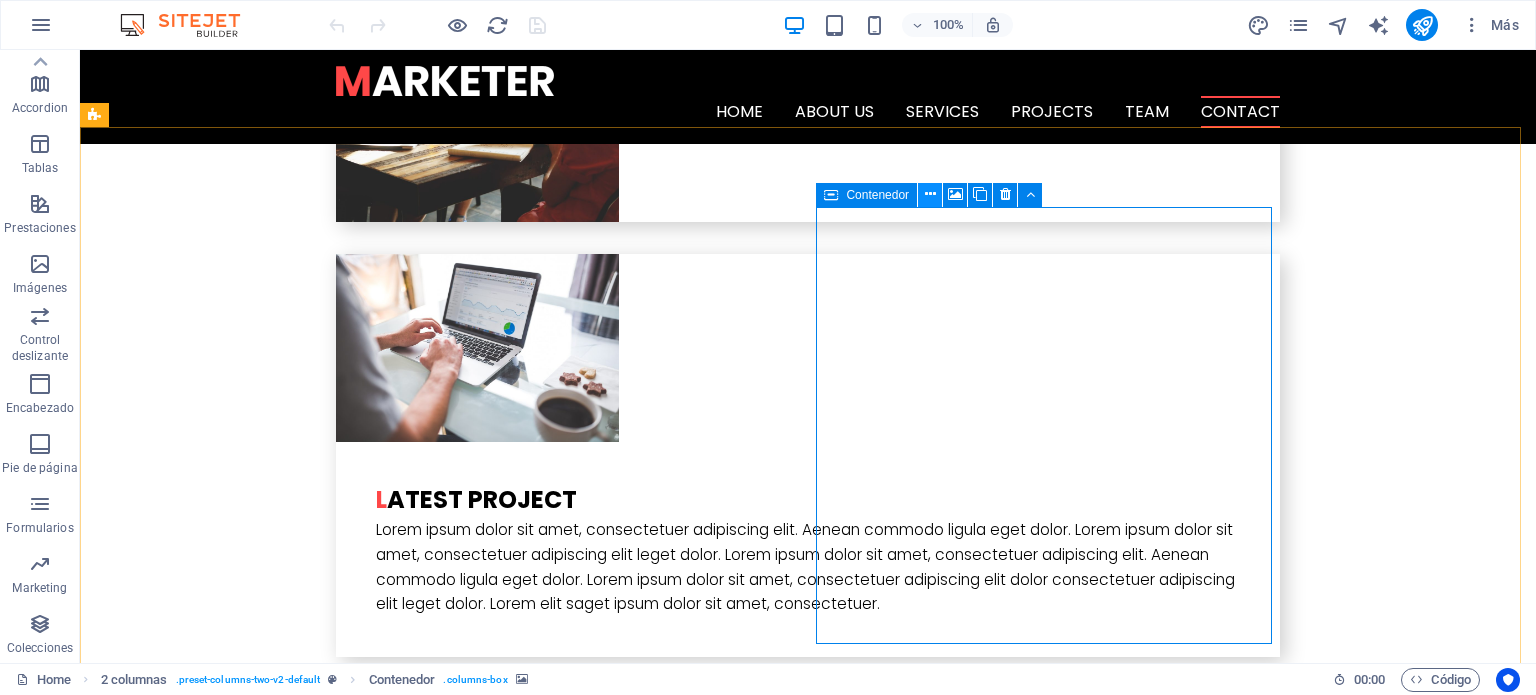 click at bounding box center [930, 194] 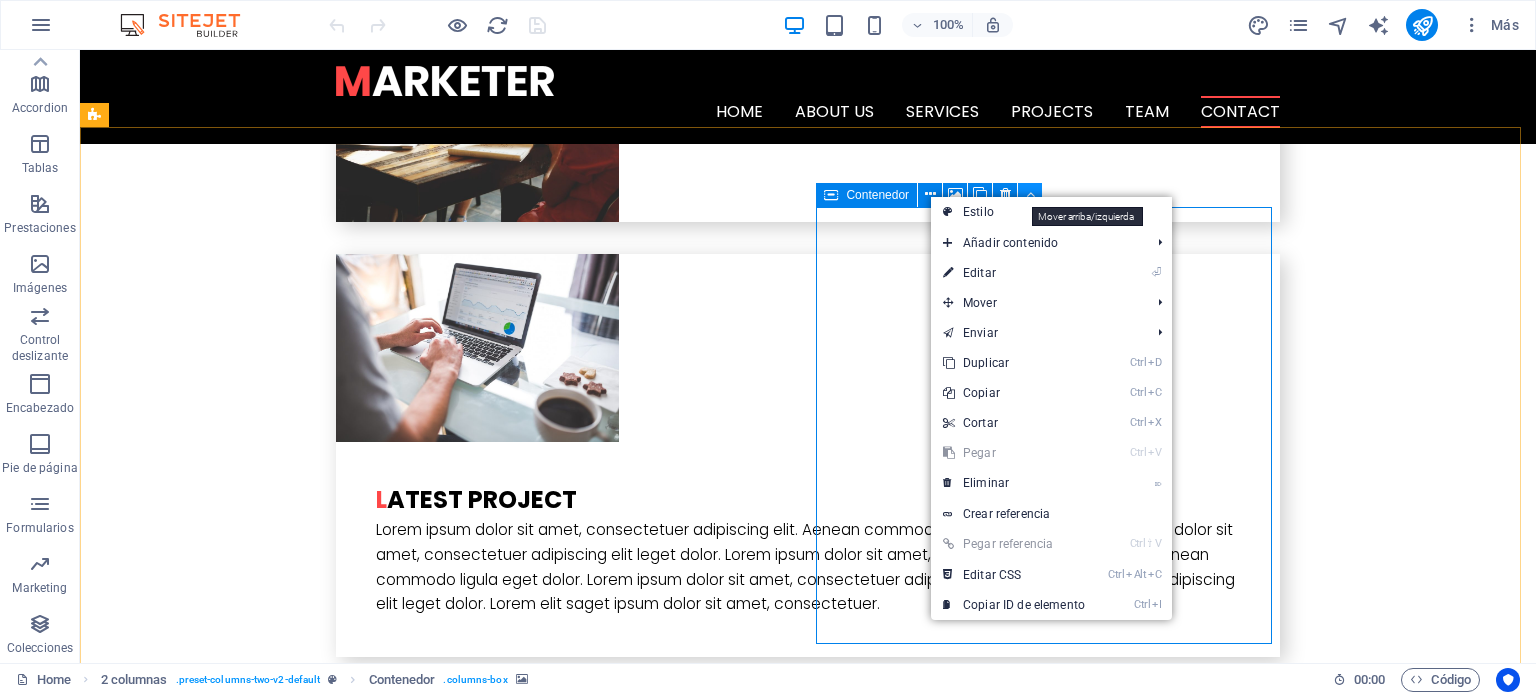 click at bounding box center (1030, 194) 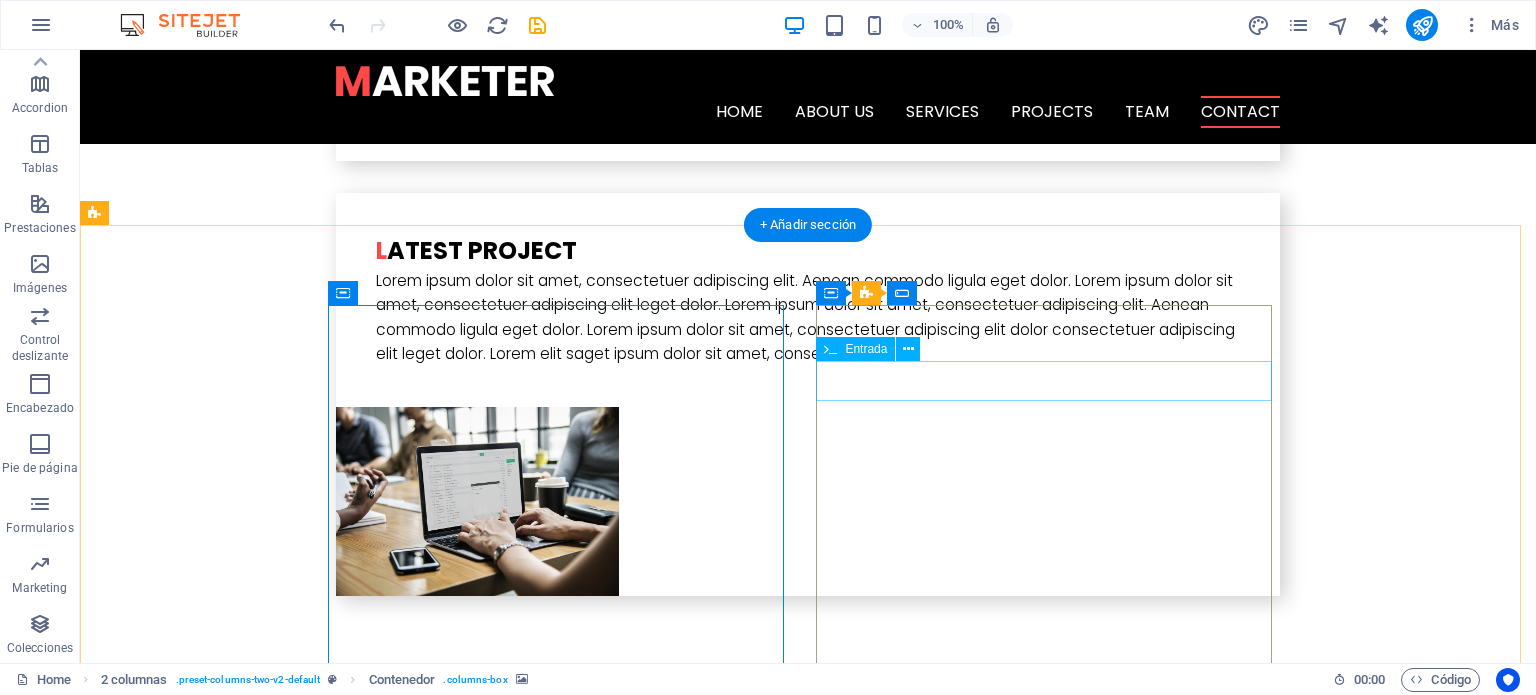 scroll, scrollTop: 4629, scrollLeft: 0, axis: vertical 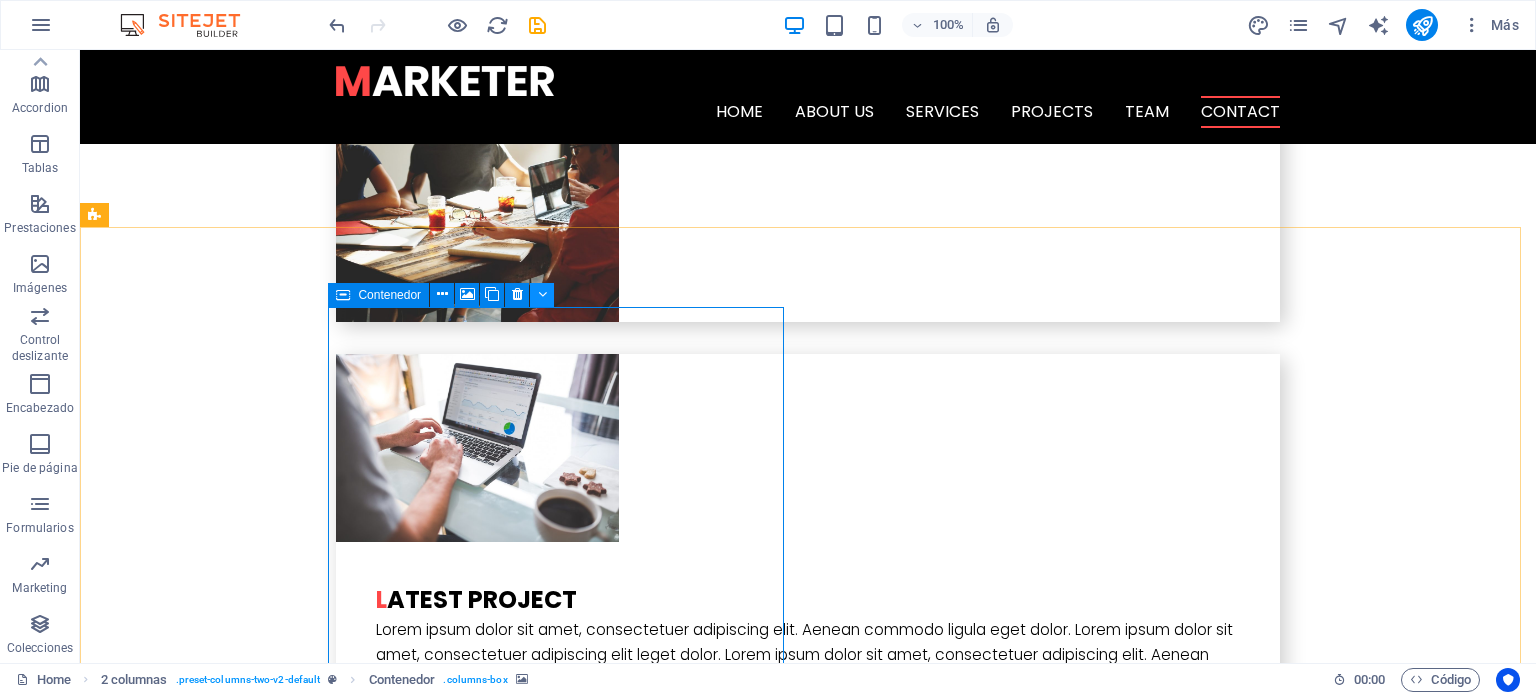 click at bounding box center [542, 295] 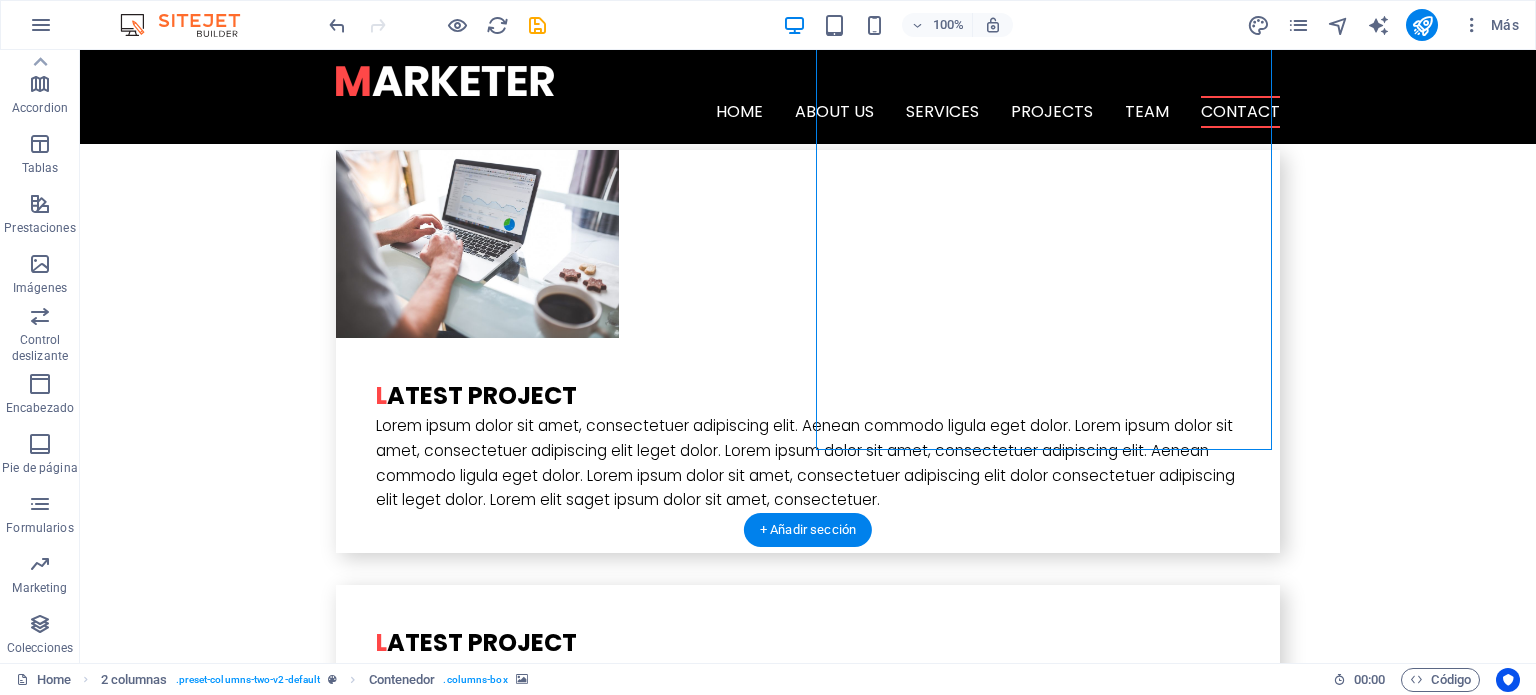 scroll, scrollTop: 4729, scrollLeft: 0, axis: vertical 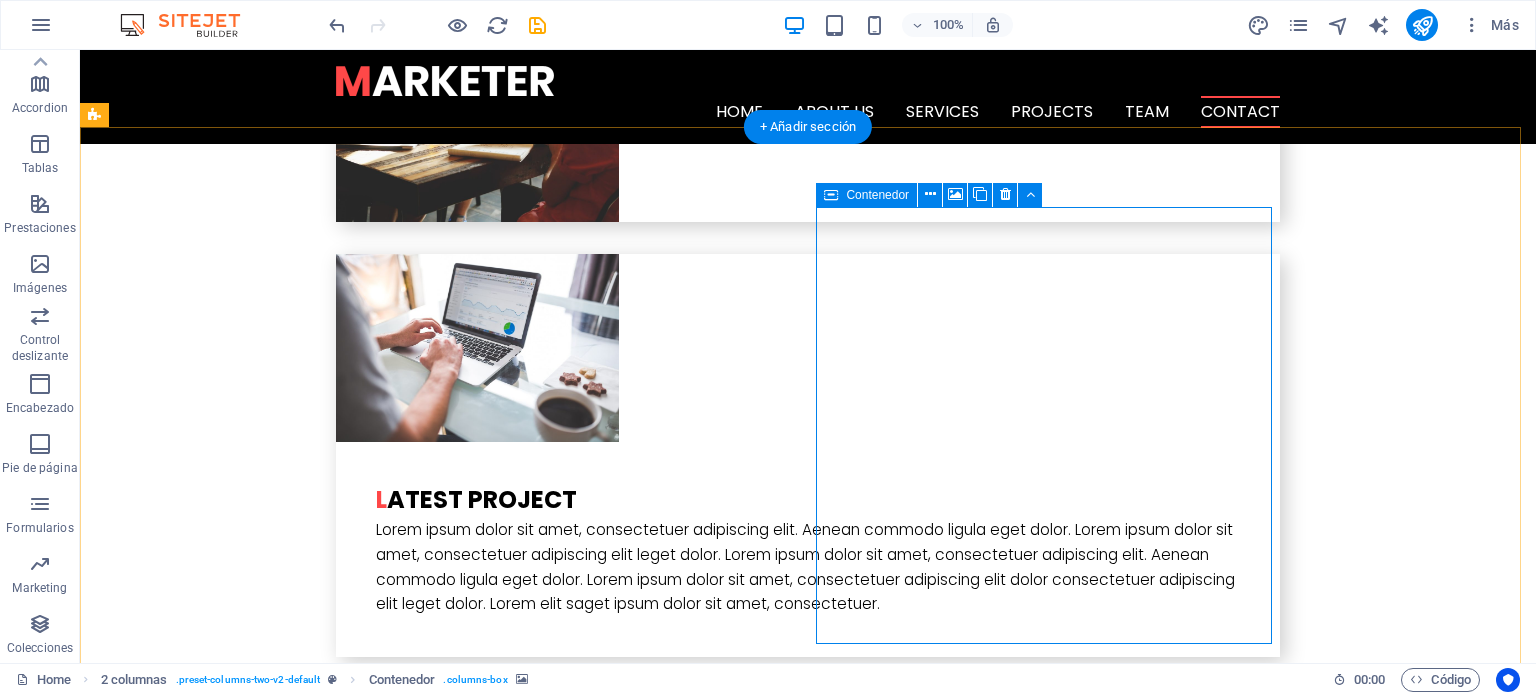 click on "Suelta el contenido aquí o  Añadir elementos  Pegar portapapeles" at bounding box center [324, 5176] 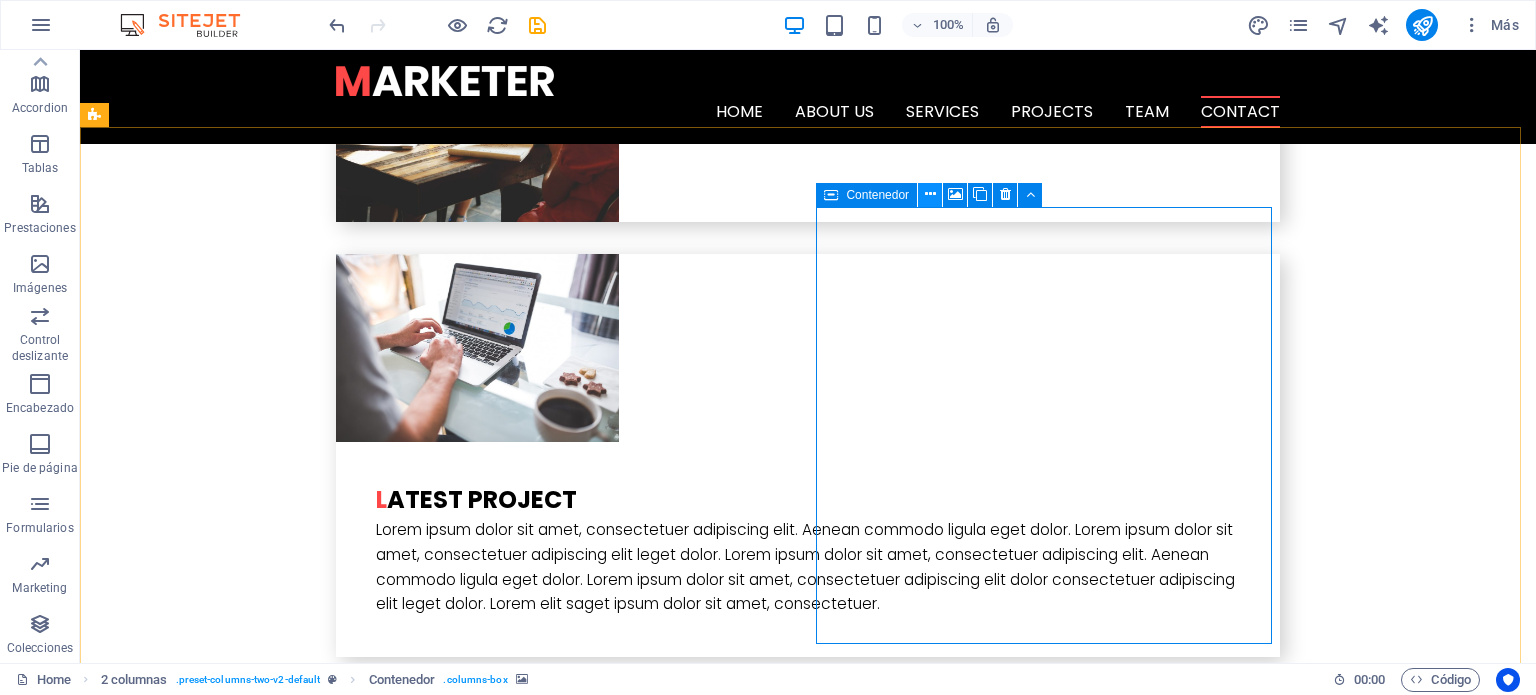 click at bounding box center (930, 194) 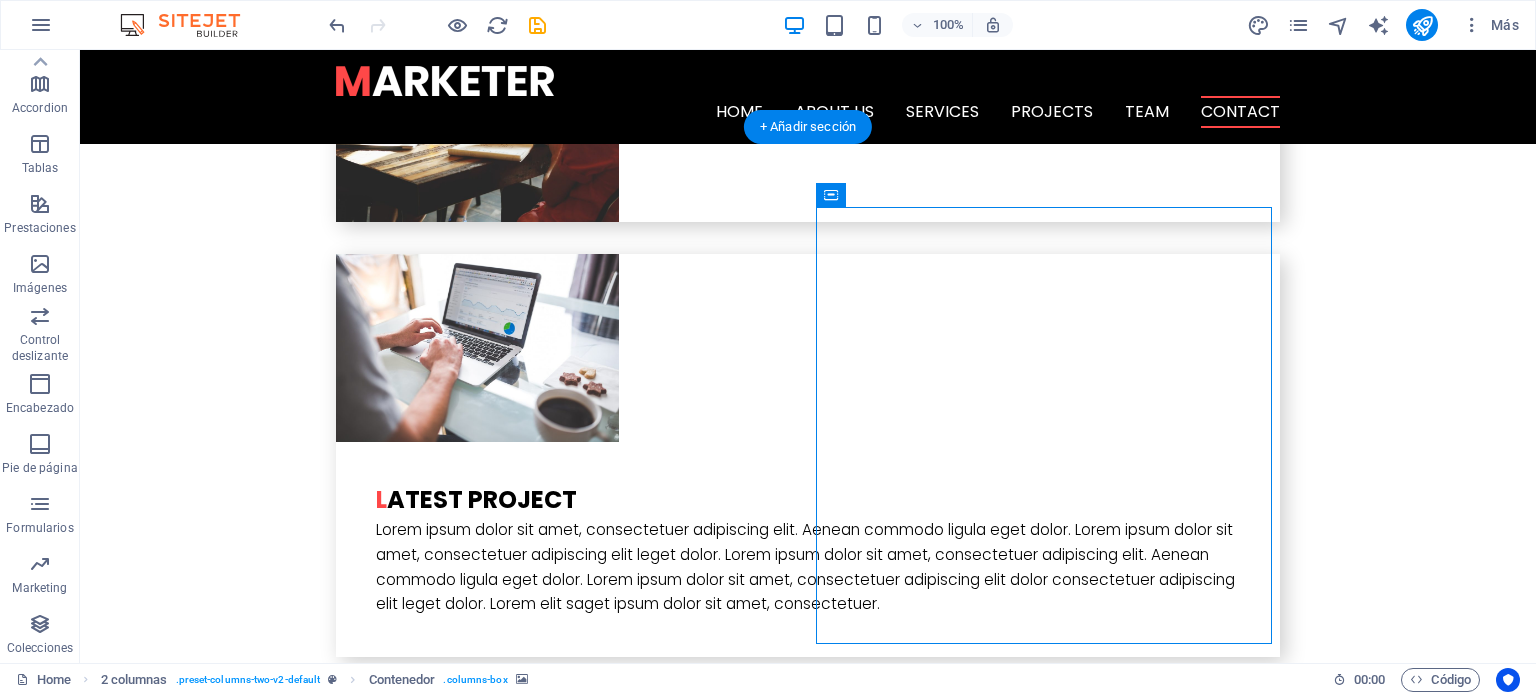 click at bounding box center [324, 4886] 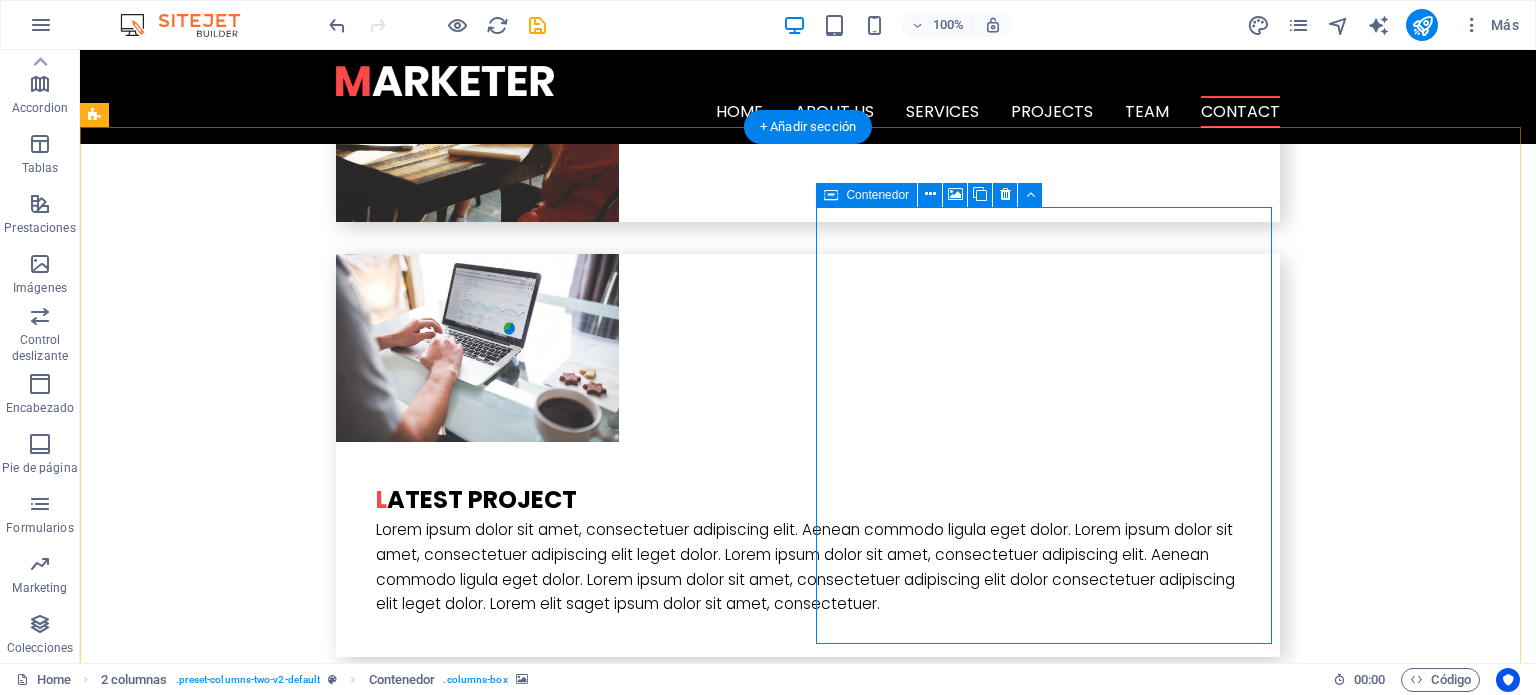 click on "Añadir elementos" at bounding box center (253, 5206) 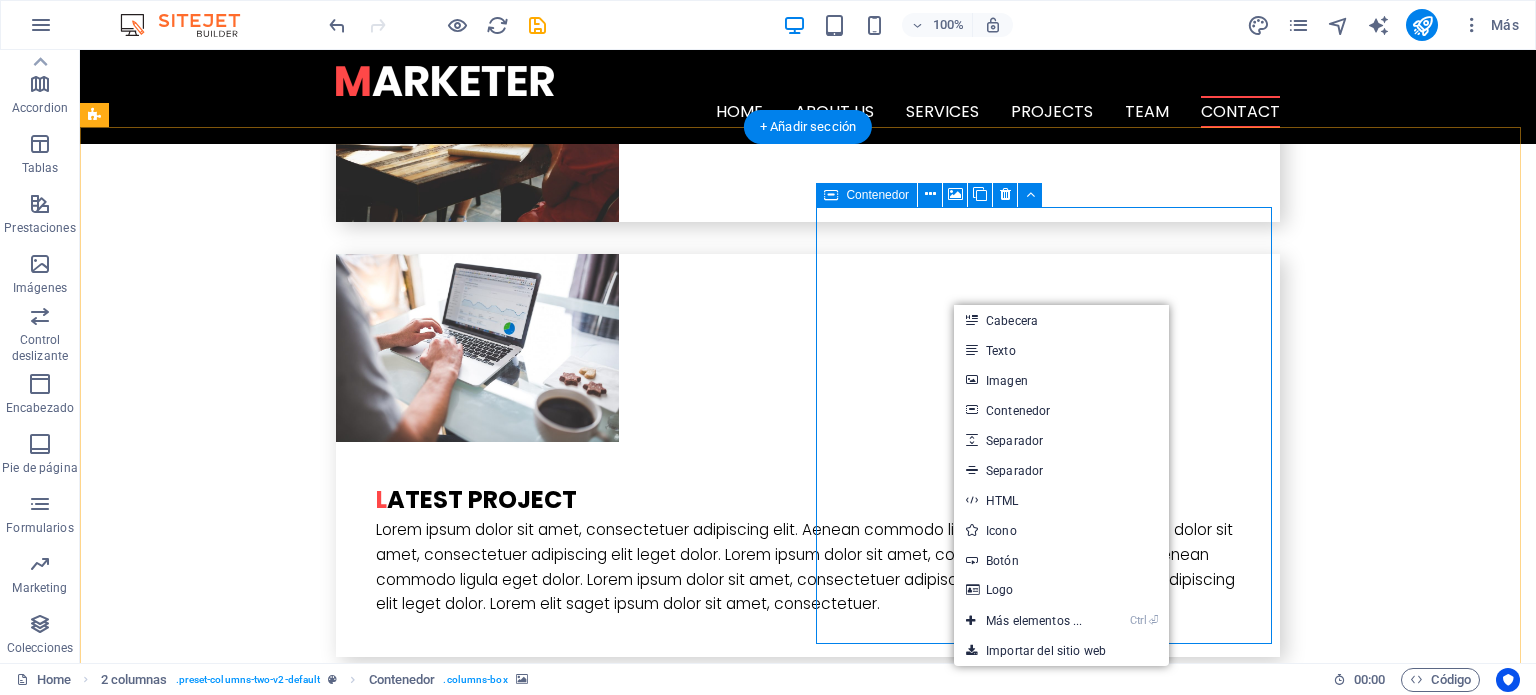 click on "Suelta el contenido aquí o  Añadir elementos  Pegar portapapeles" at bounding box center (324, 5176) 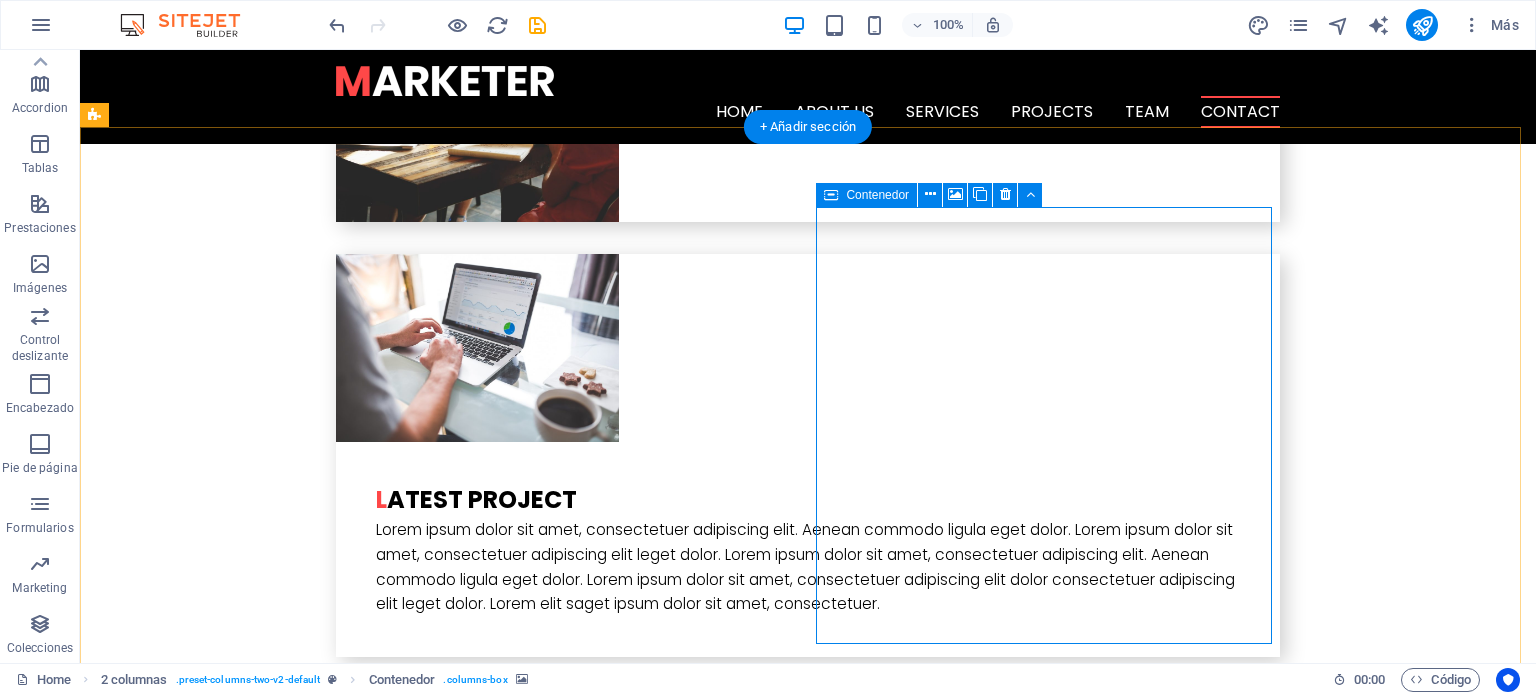 click on "Suelta el contenido aquí o  Añadir elementos  Pegar portapapeles" at bounding box center [324, 5176] 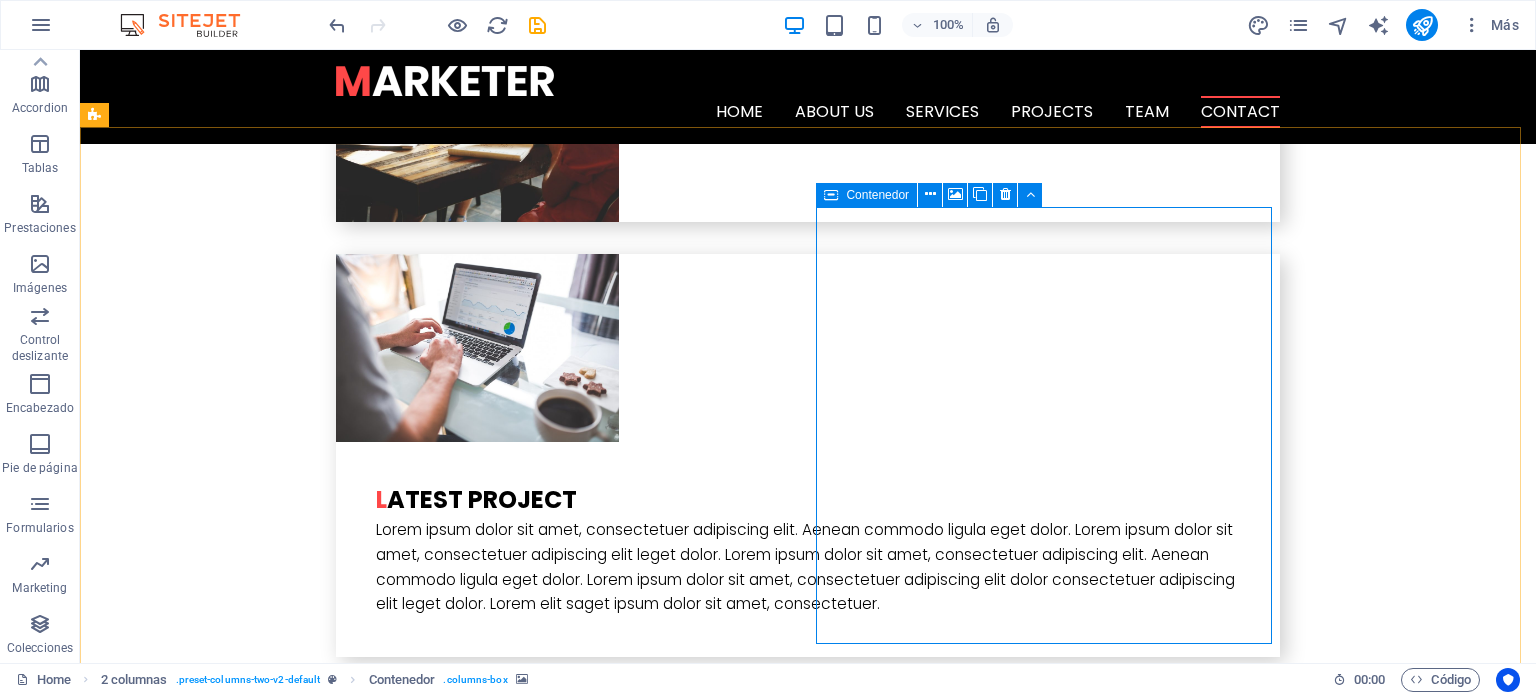 click on "Contenedor" at bounding box center [877, 195] 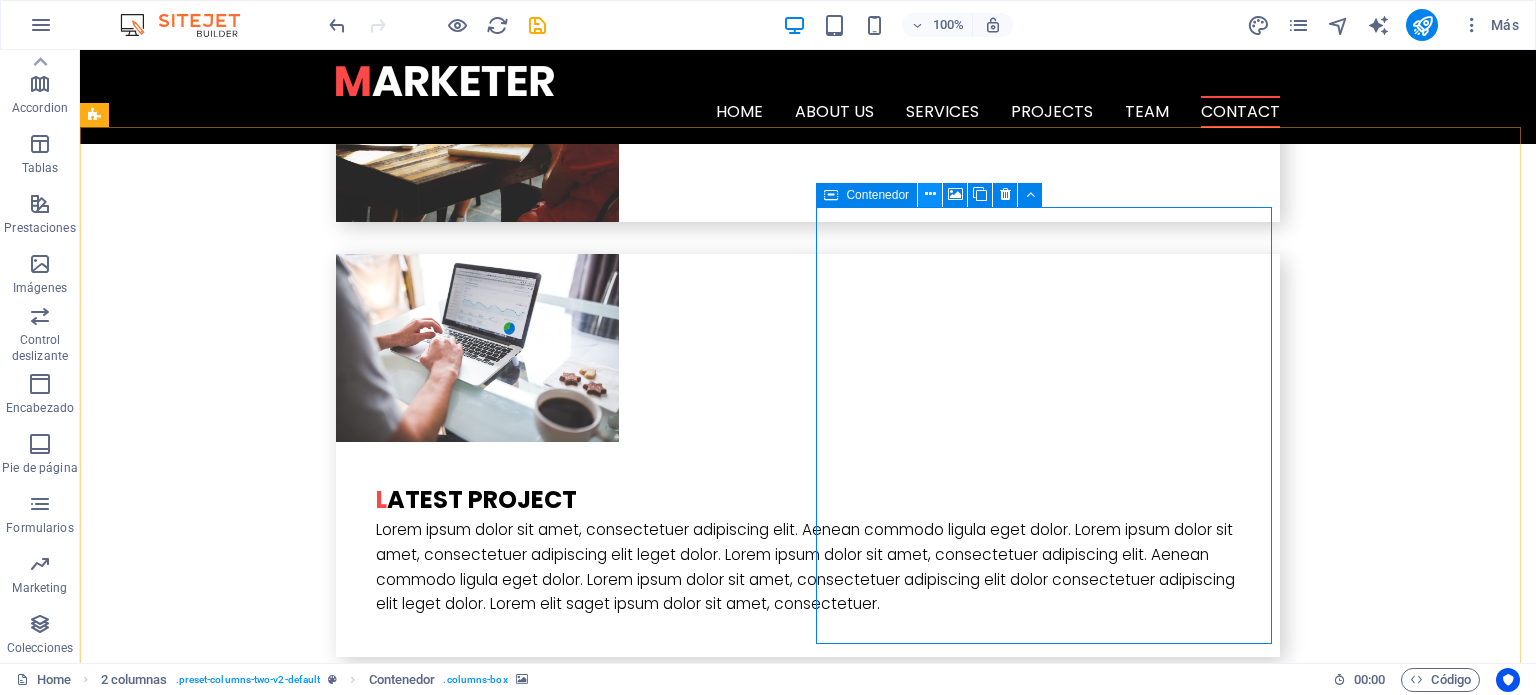 click at bounding box center [930, 194] 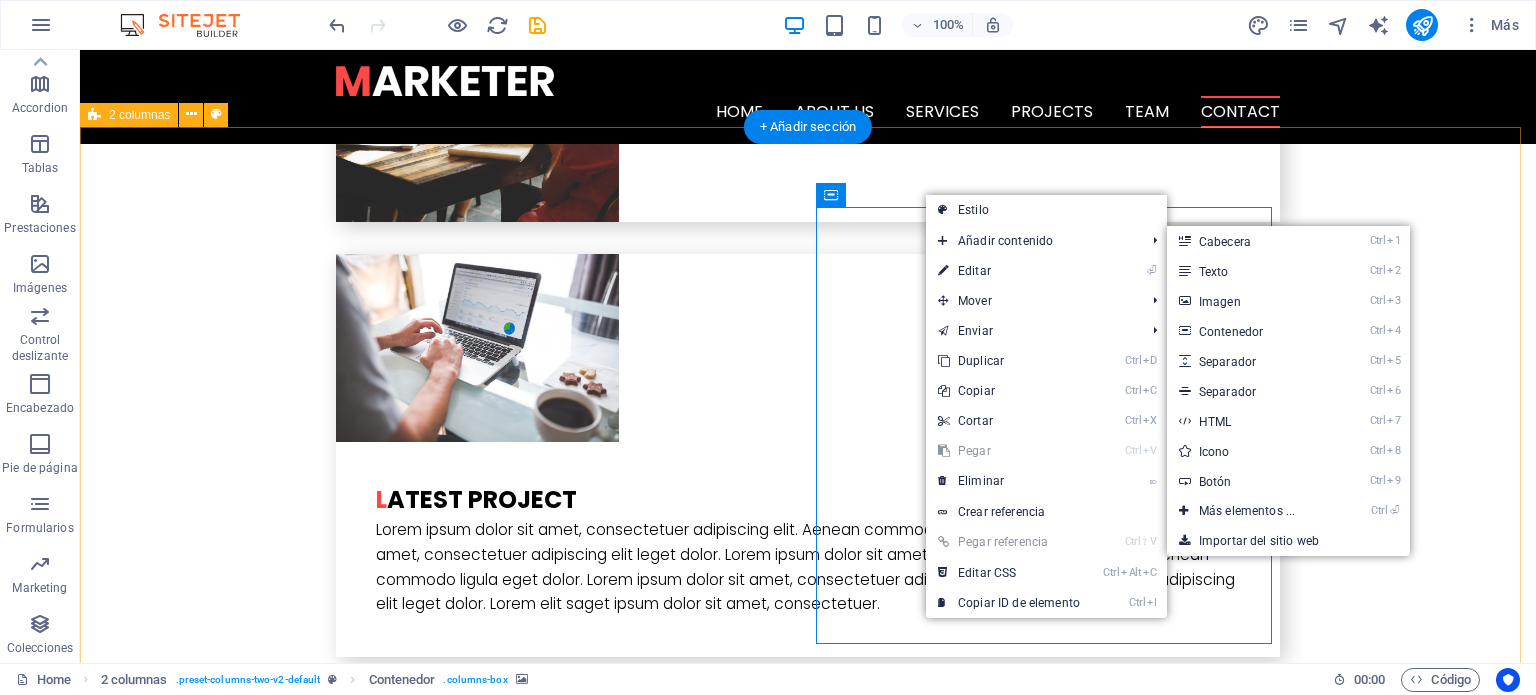 click on "I have read and understand the privacy policy. ¿Ilegible? Cargar nuevo Submit Suelta el contenido aquí o  Añadir elementos  Pegar portapapeles" at bounding box center (808, 4726) 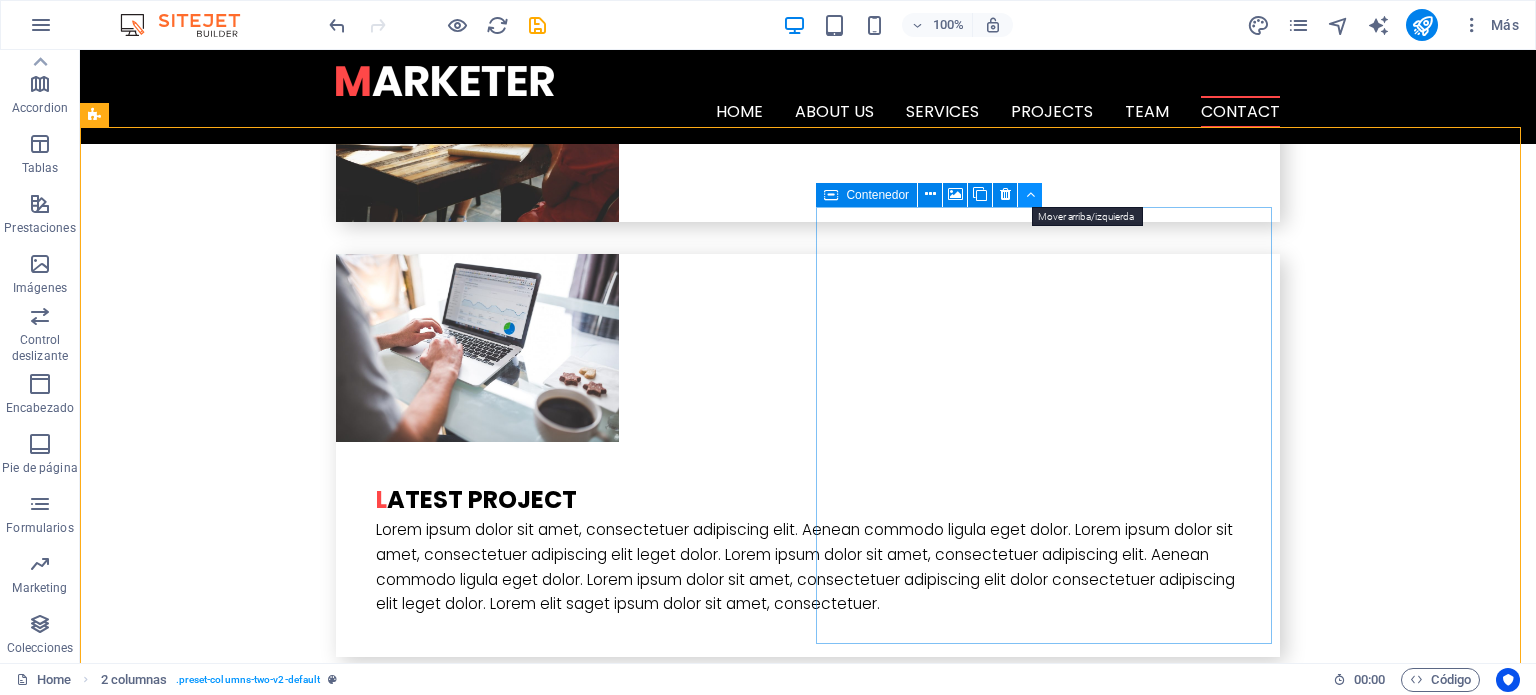 click at bounding box center [1030, 195] 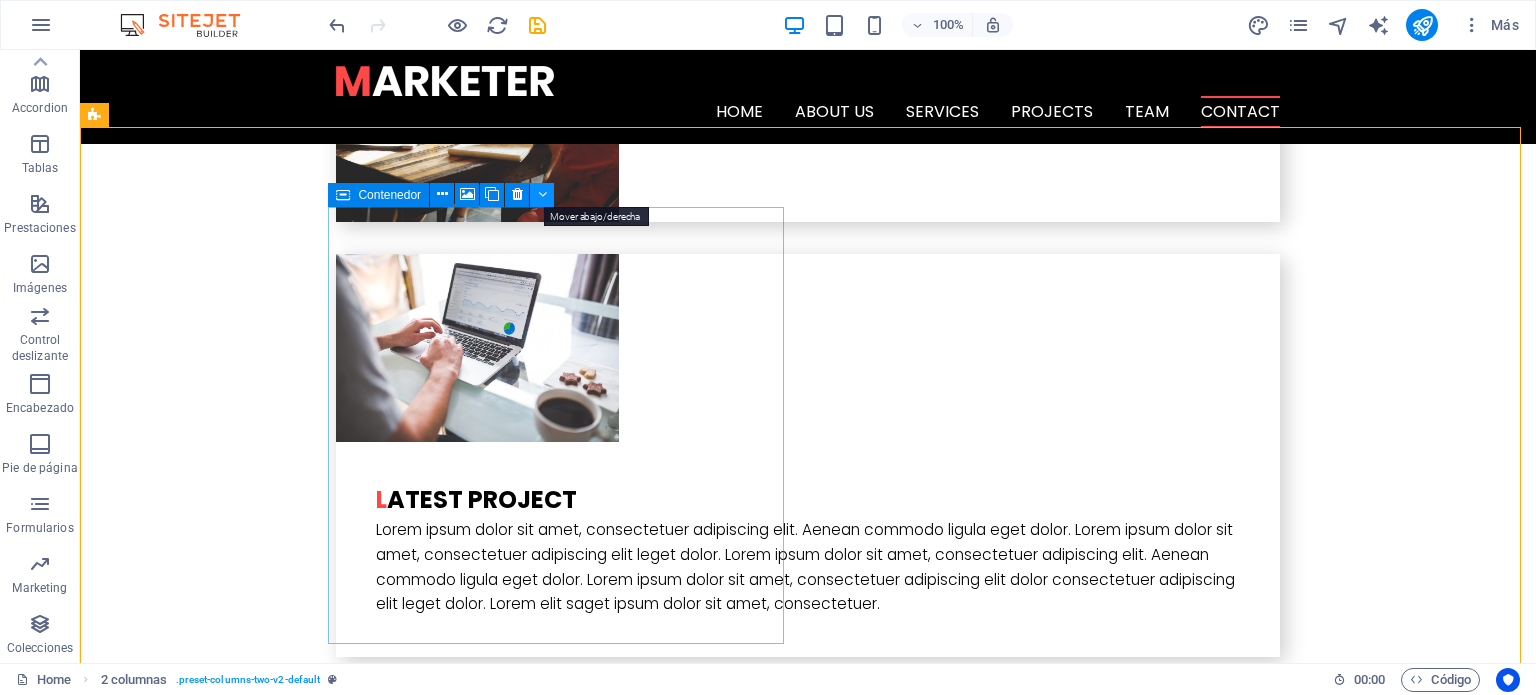 click at bounding box center (542, 195) 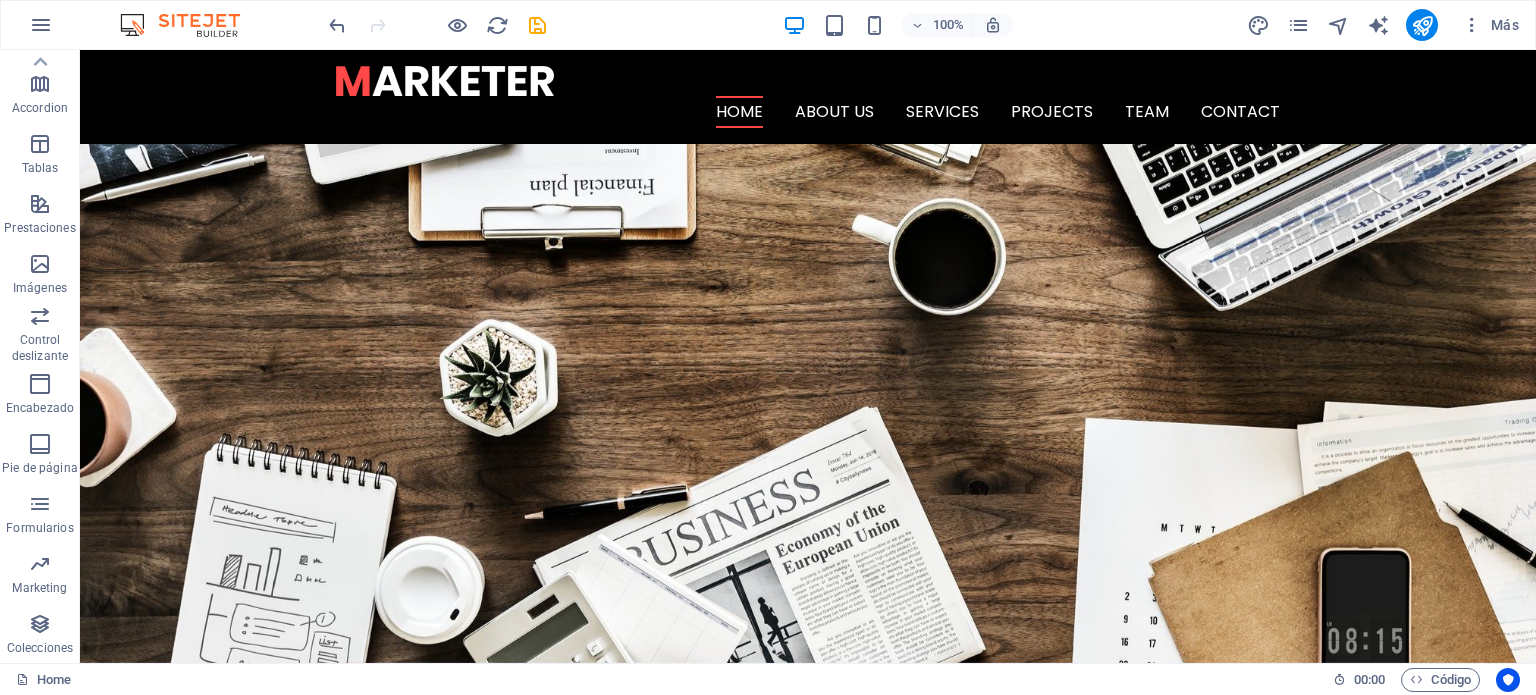 scroll, scrollTop: 0, scrollLeft: 0, axis: both 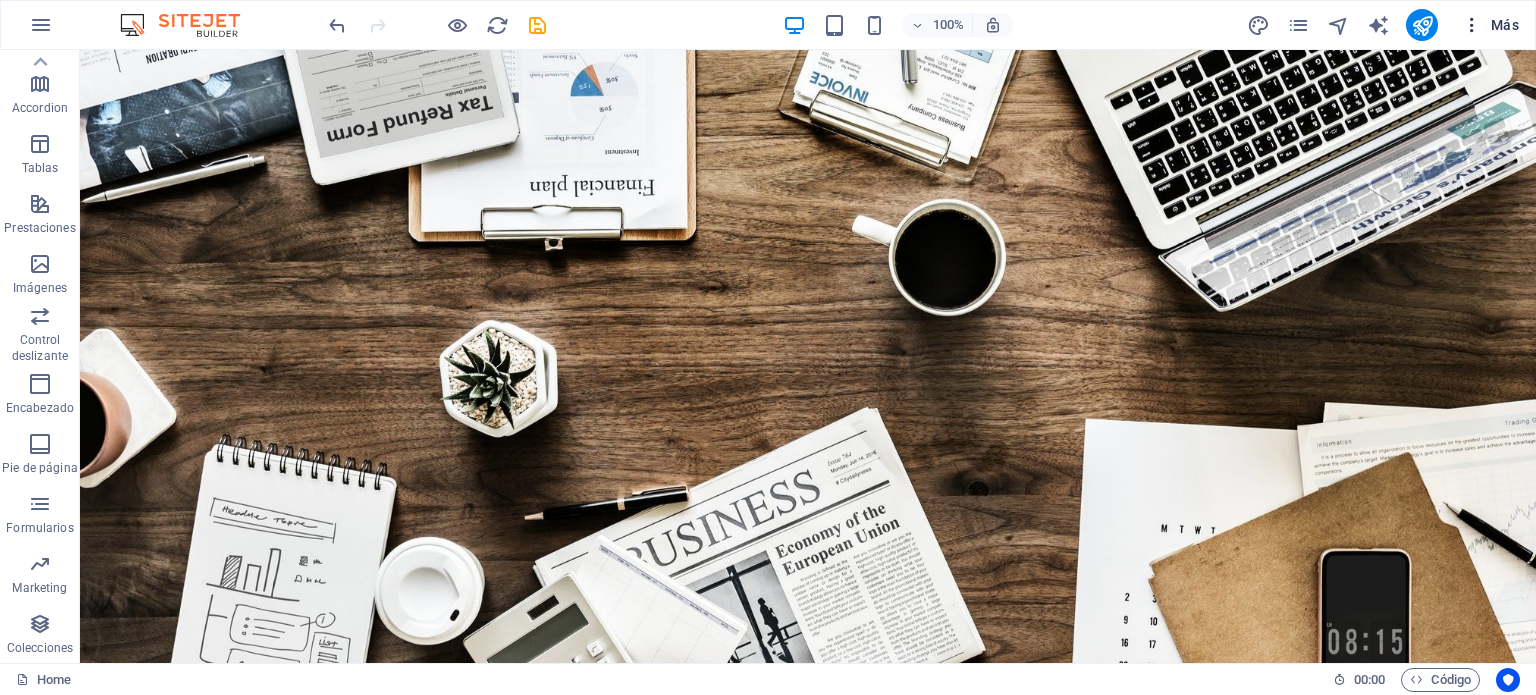 click at bounding box center (1472, 25) 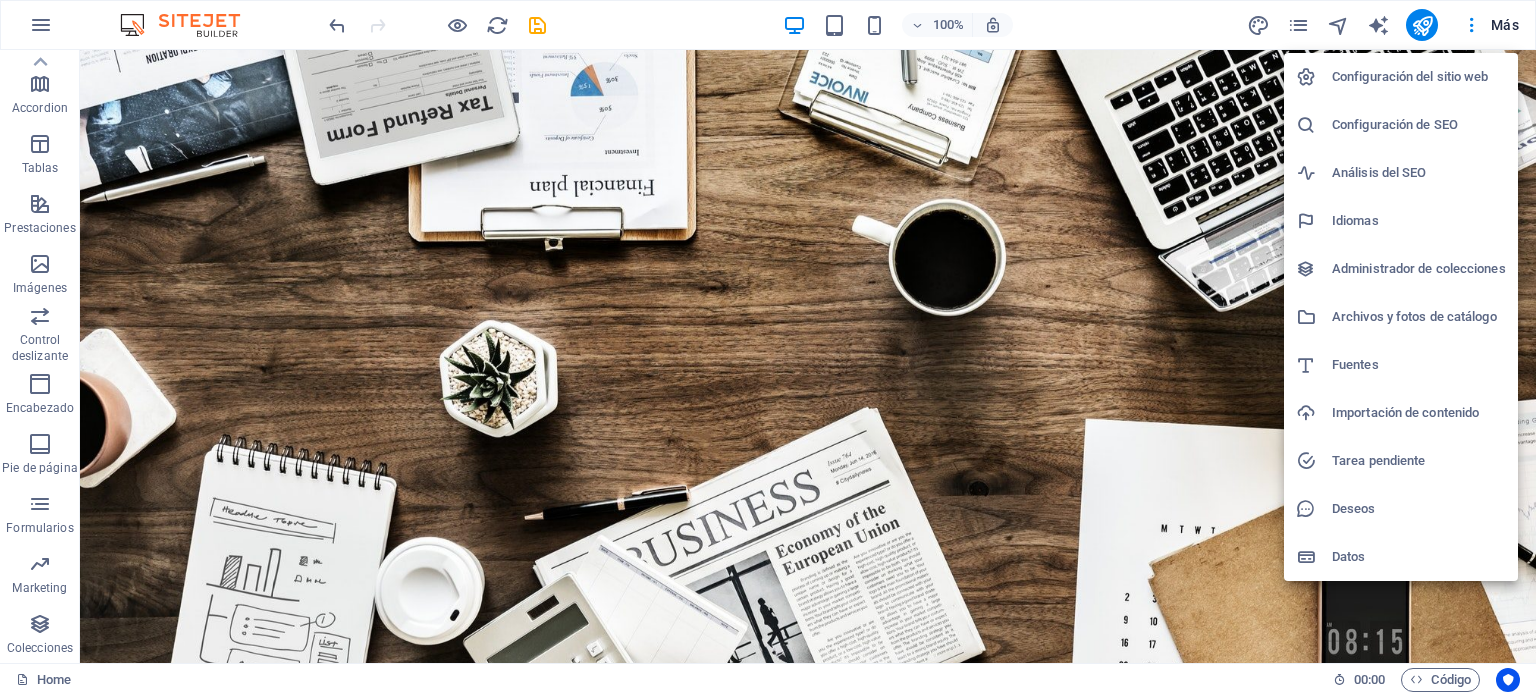 click at bounding box center [768, 347] 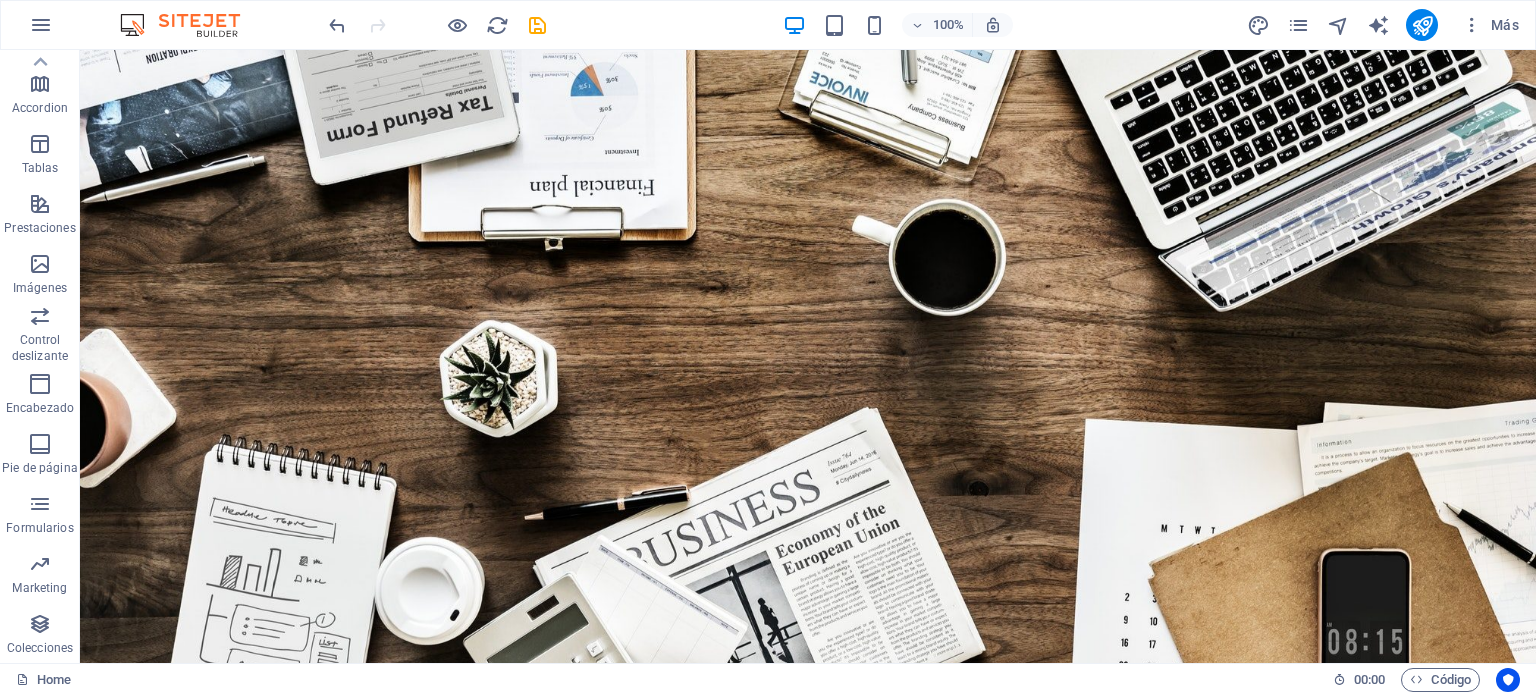 click at bounding box center [1298, 25] 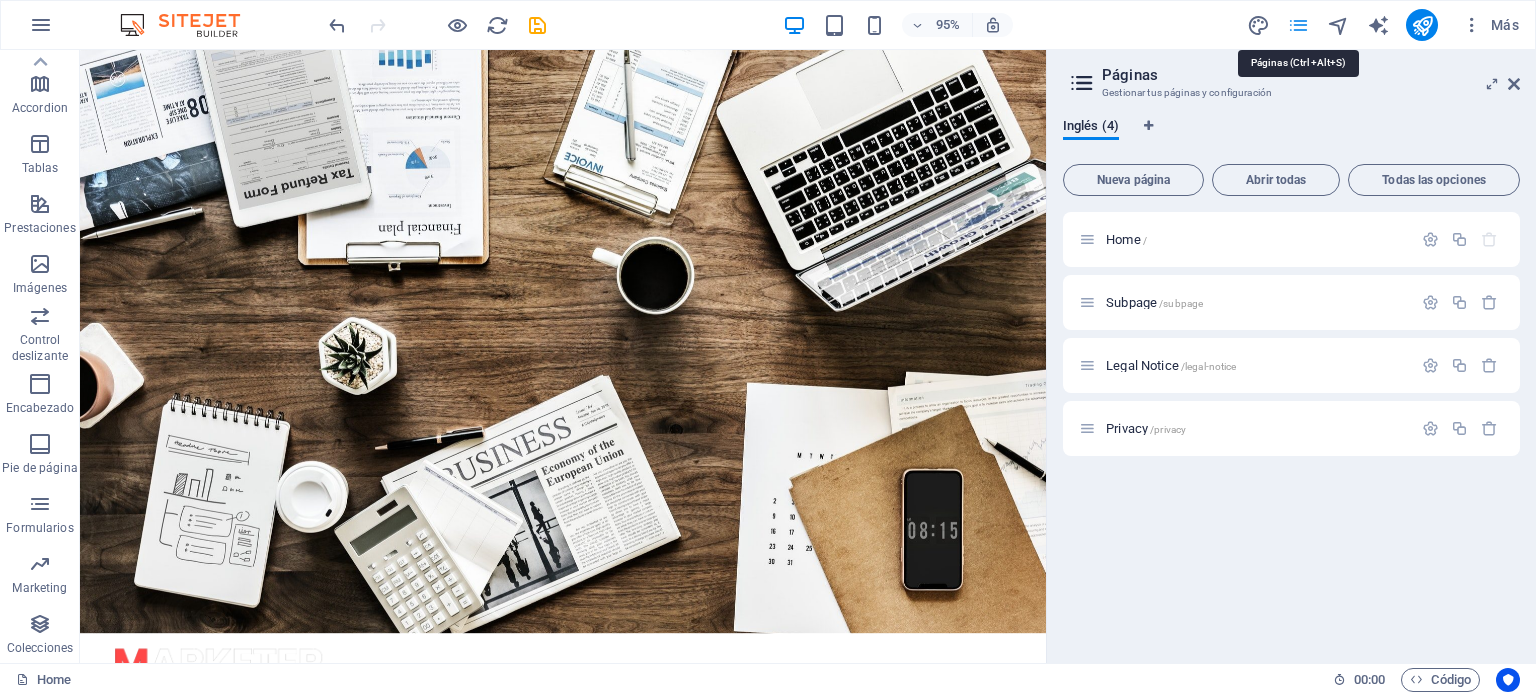 click at bounding box center (1298, 25) 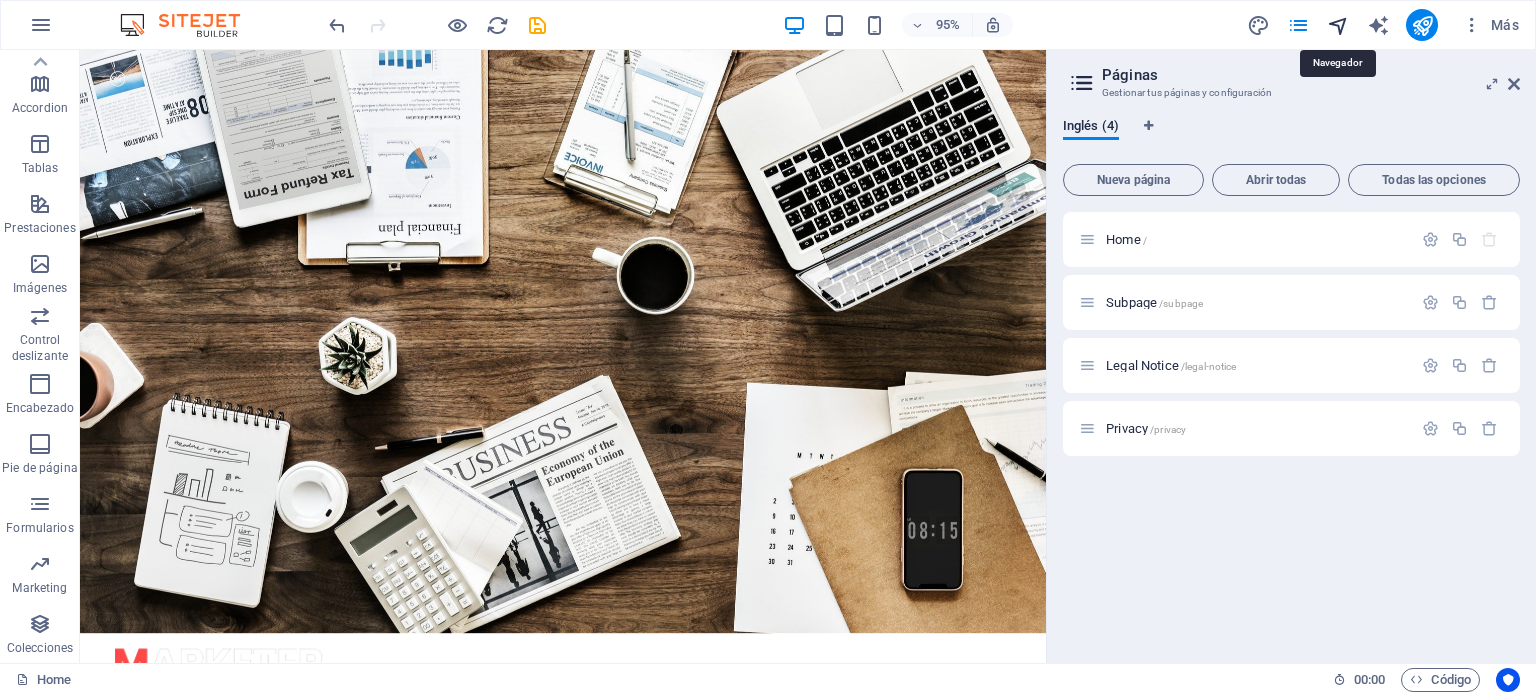 click at bounding box center (1338, 25) 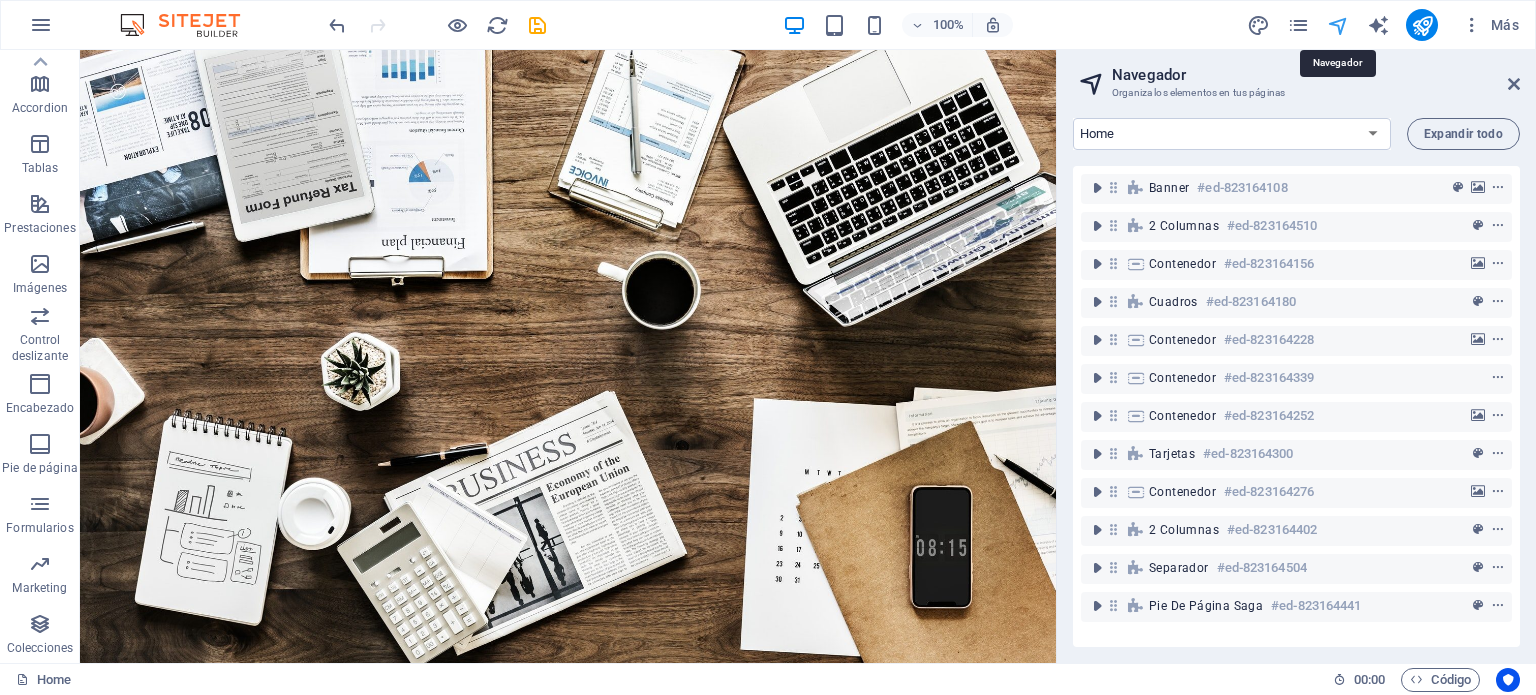 click at bounding box center [1338, 25] 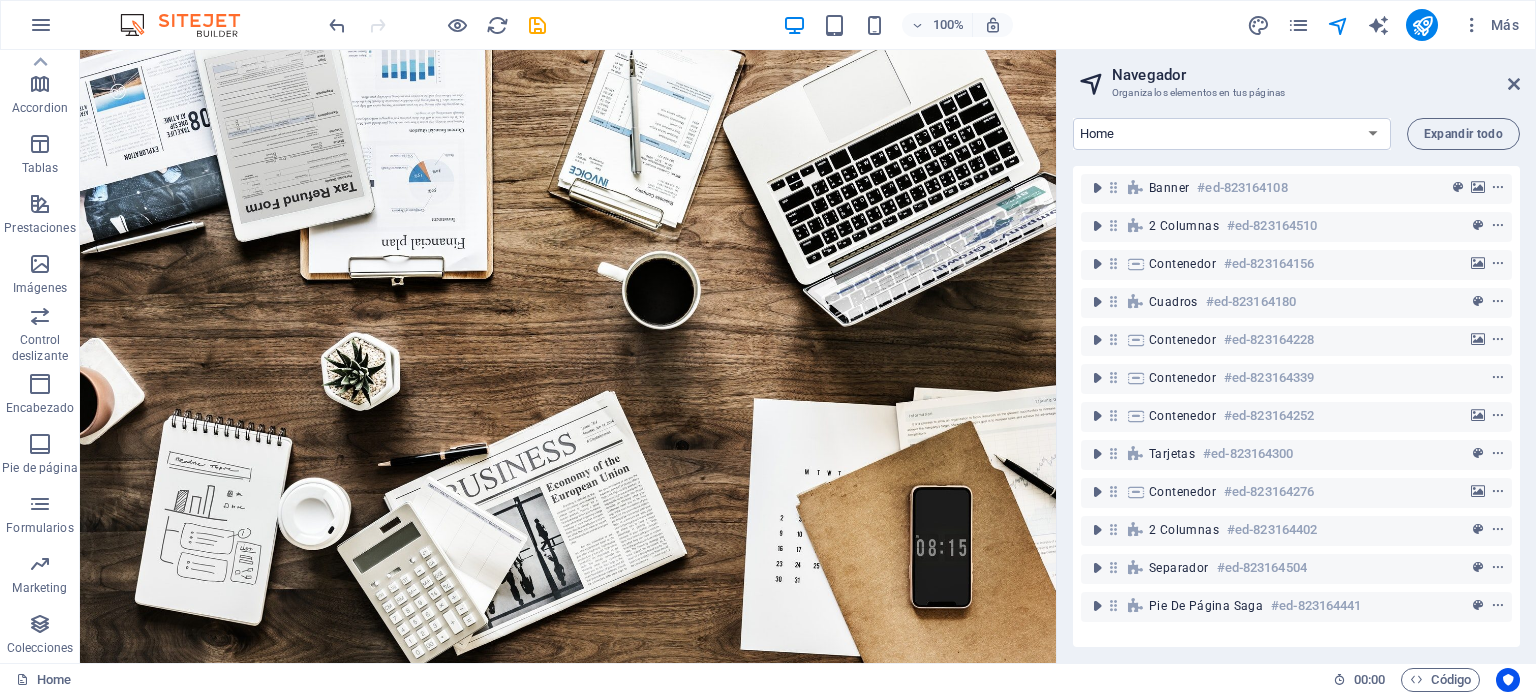 click on "Más" at bounding box center [1386, 25] 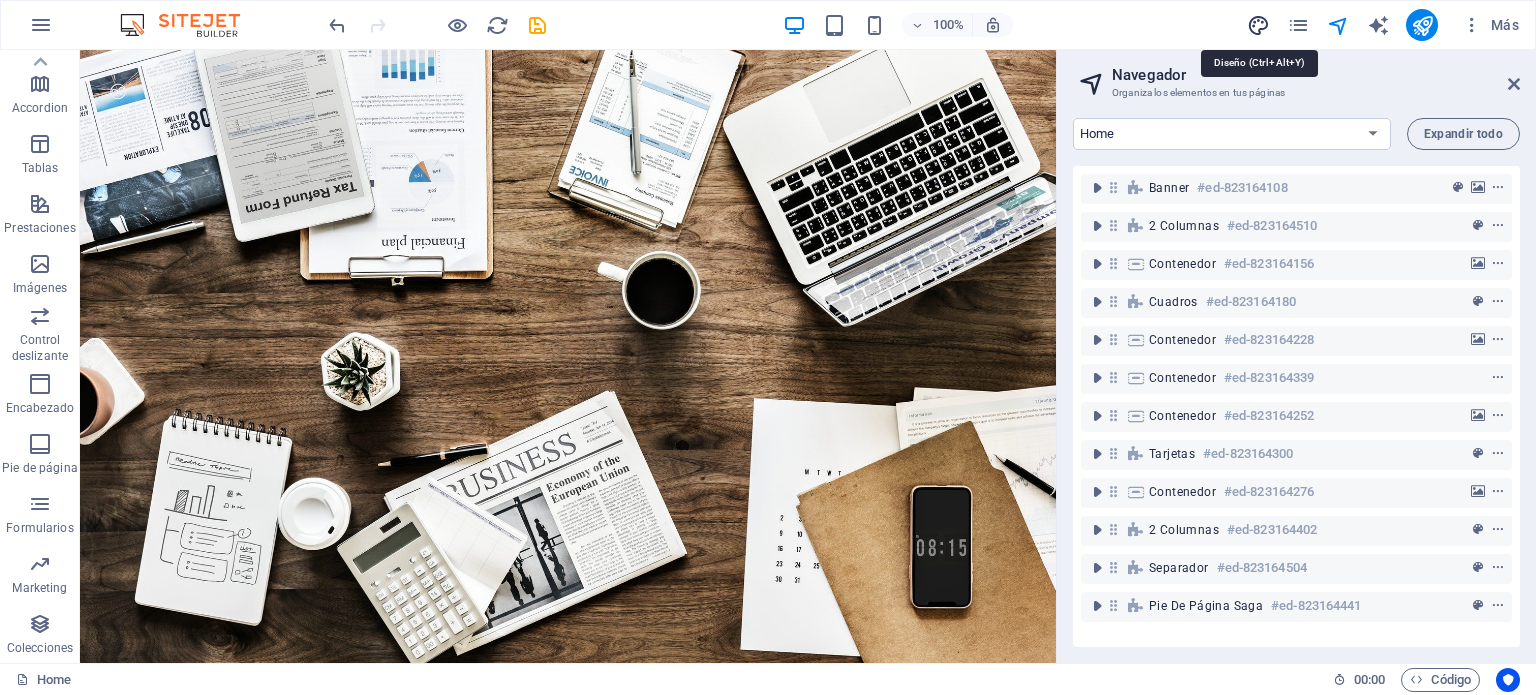 click at bounding box center [1258, 25] 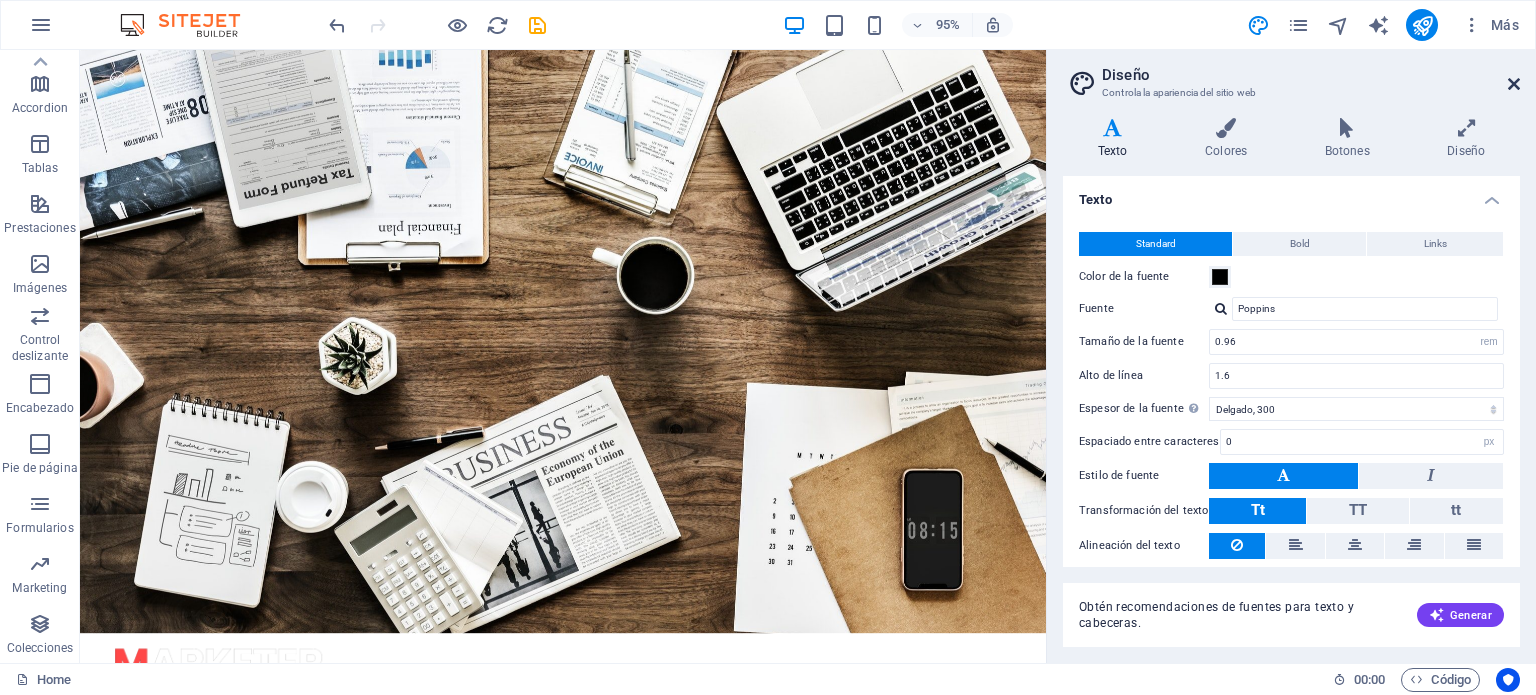drag, startPoint x: 1518, startPoint y: 83, endPoint x: 644, endPoint y: 80, distance: 874.0051 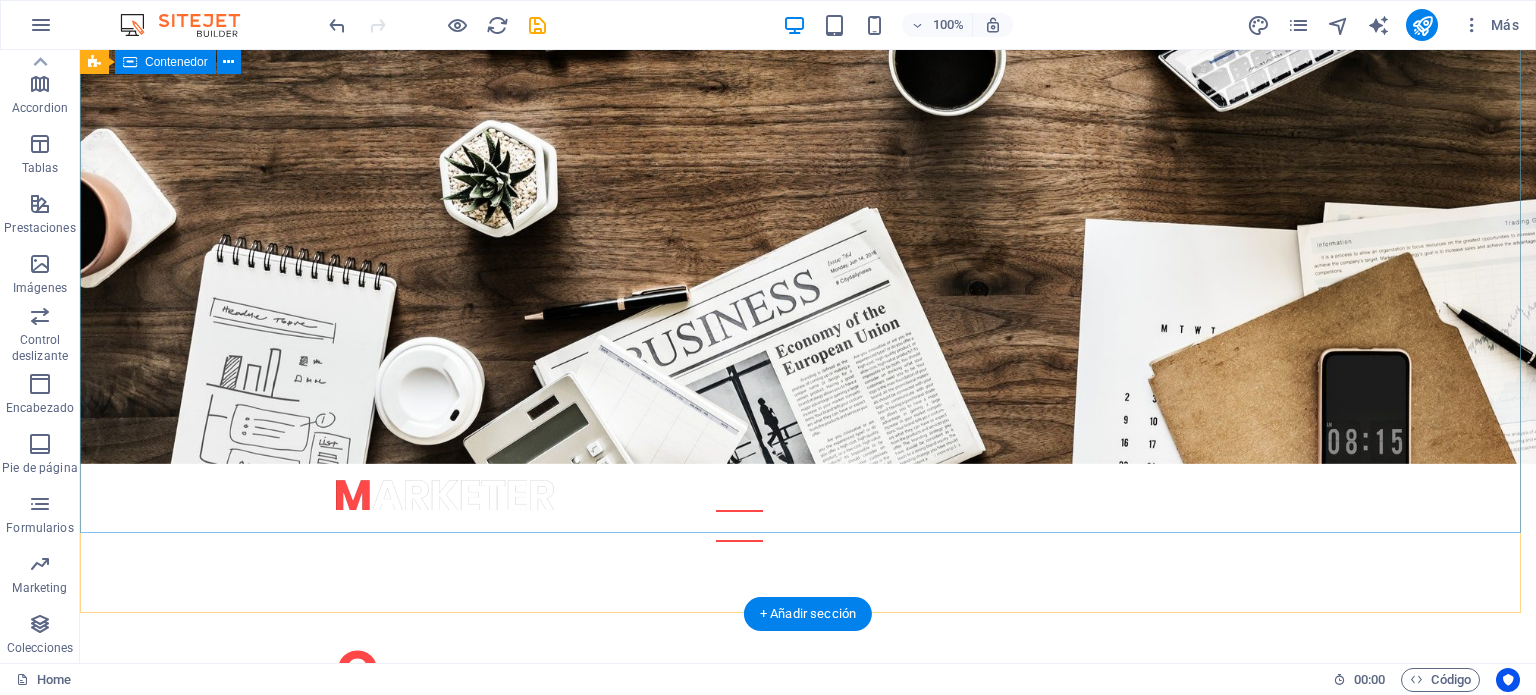 scroll, scrollTop: 0, scrollLeft: 0, axis: both 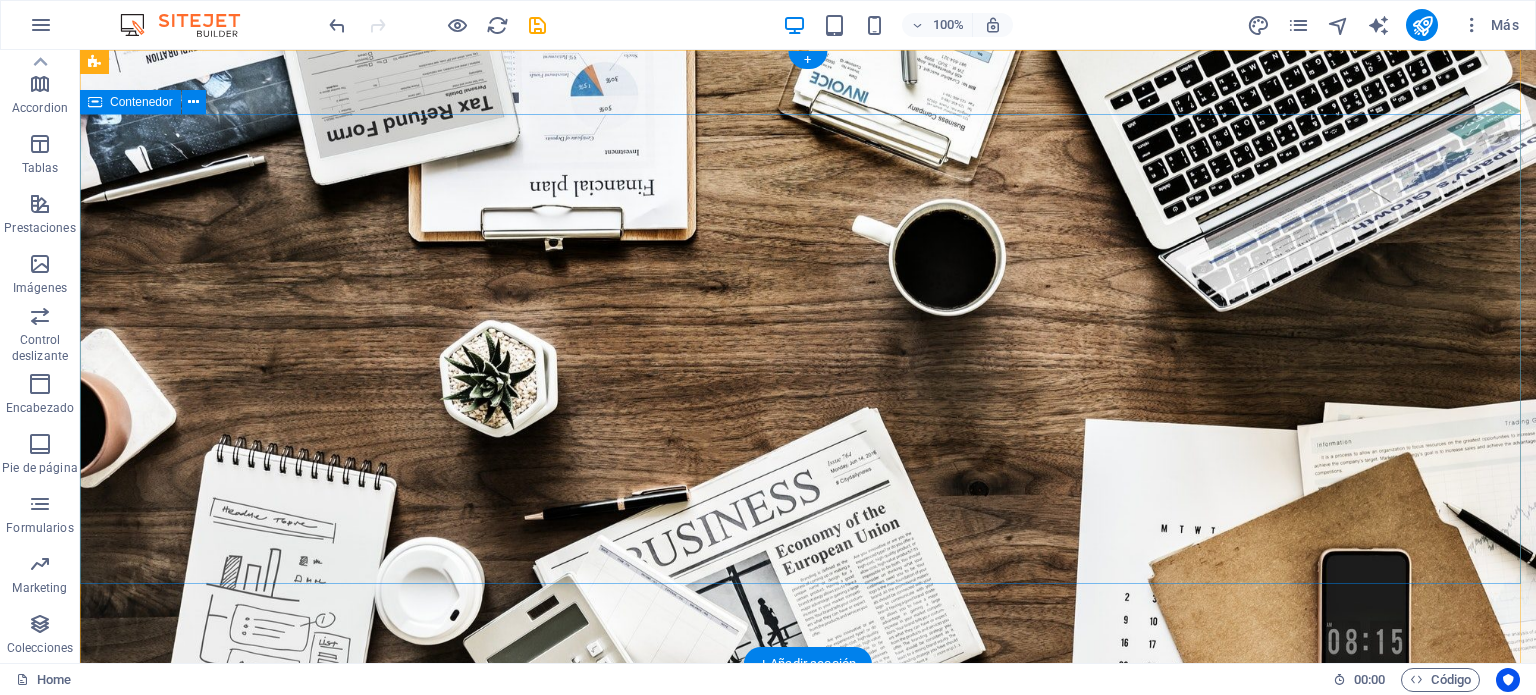 click on "O nline Marketing S OCIAL MEDIA MARKETING R EVIEW & STATISTICS Learn more" at bounding box center [808, 968] 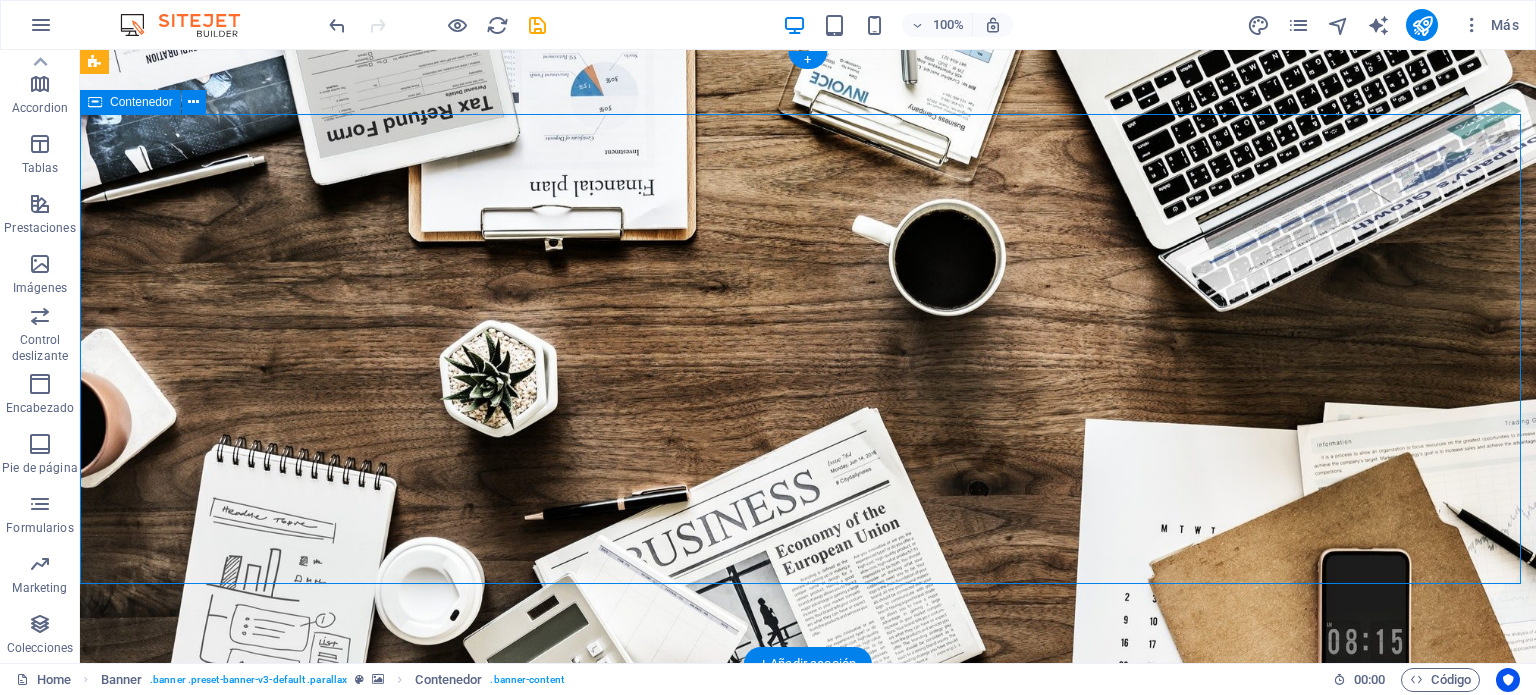 click on "O nline Marketing S OCIAL MEDIA MARKETING R EVIEW & STATISTICS Learn more" at bounding box center (808, 968) 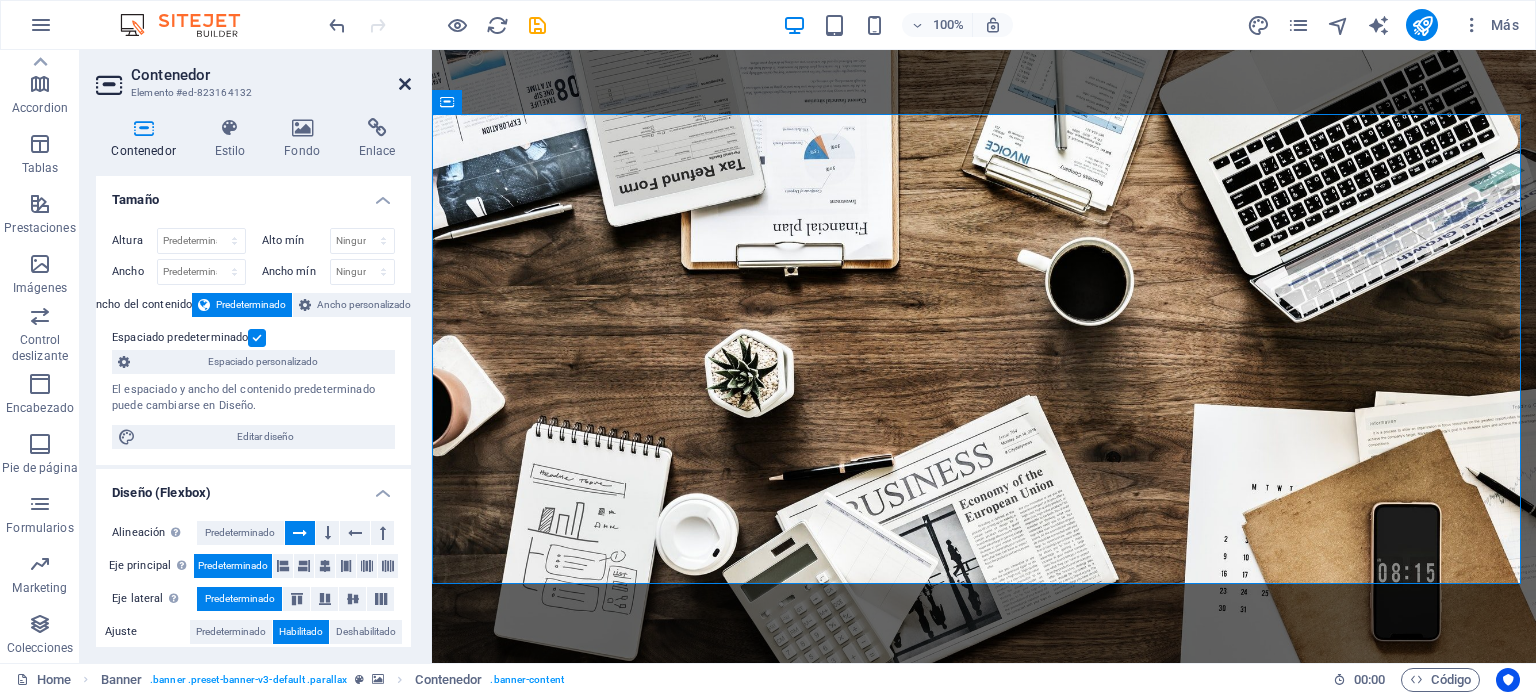 click at bounding box center (405, 84) 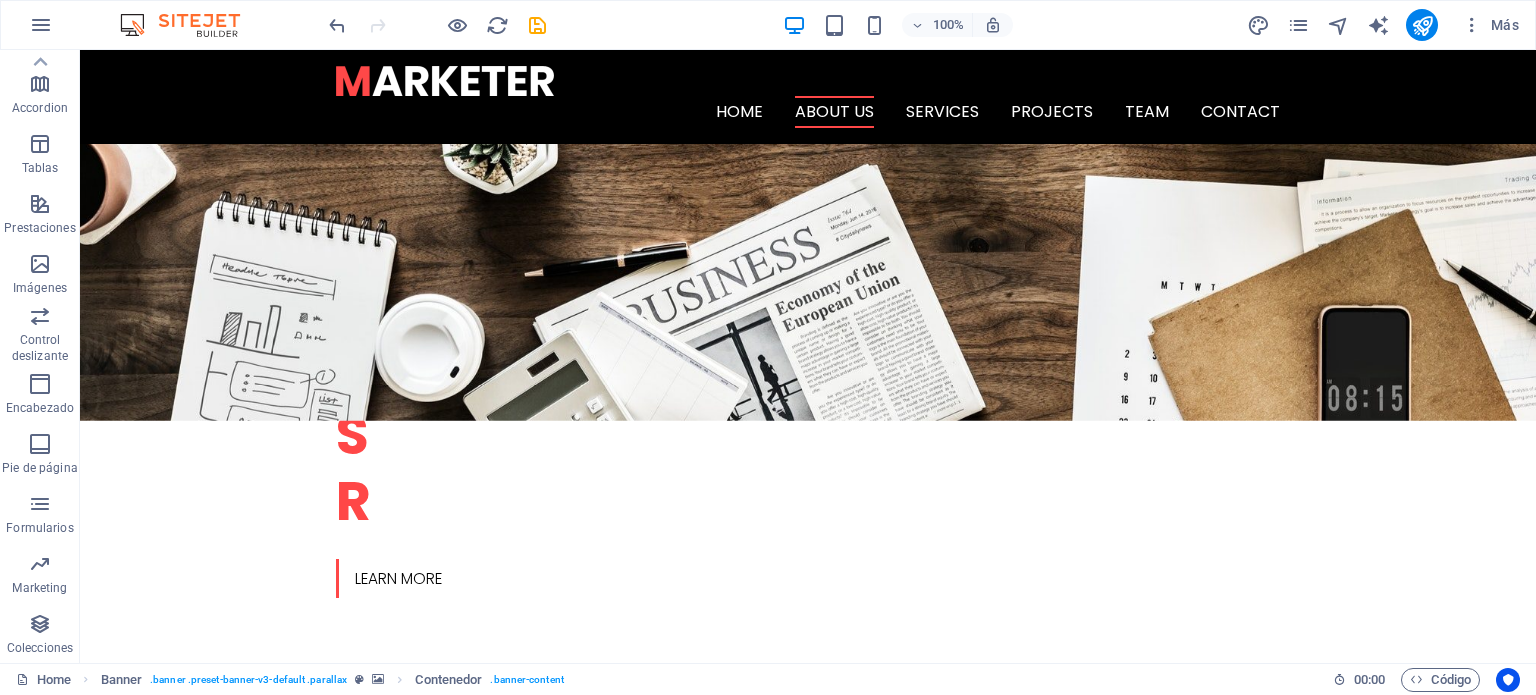drag, startPoint x: 1525, startPoint y: 110, endPoint x: 1371, endPoint y: 74, distance: 158.15182 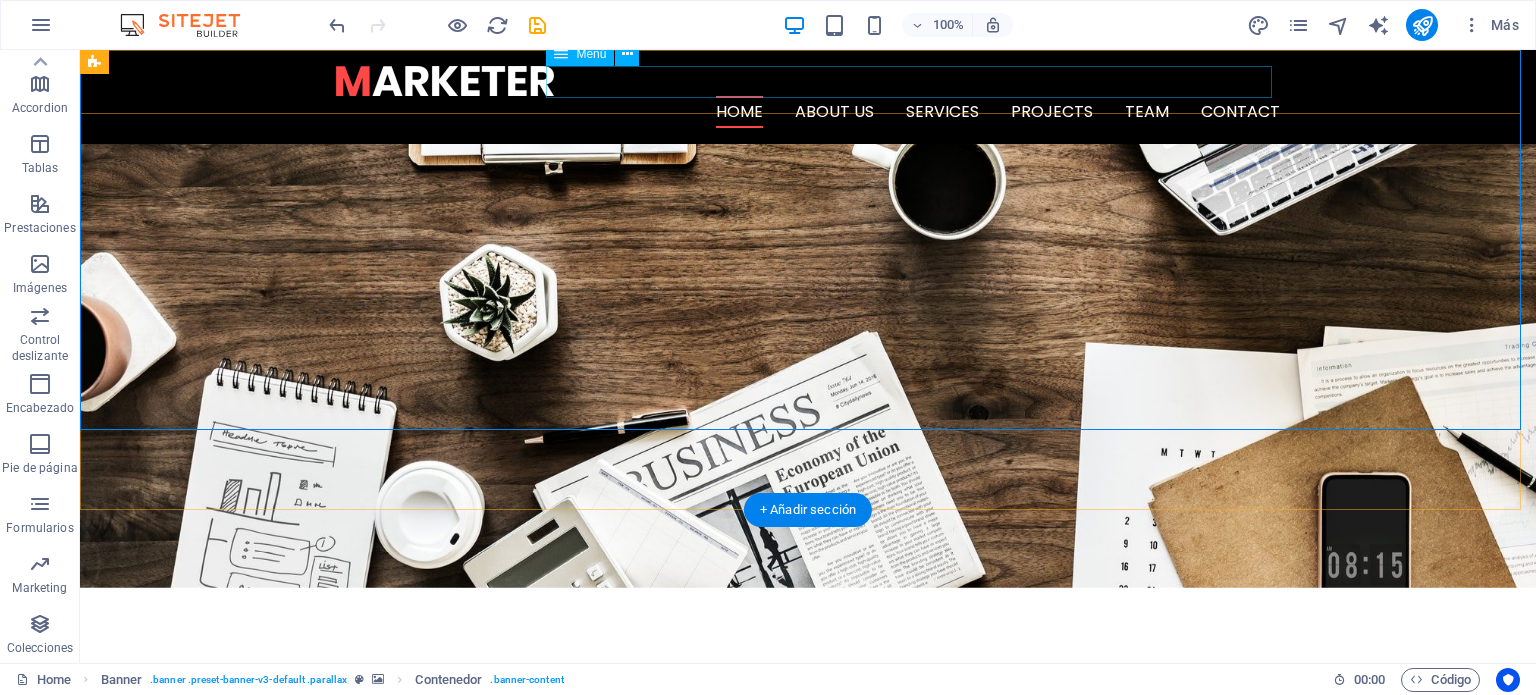 click on "Home About us Services Projects Team Contact" at bounding box center [808, 112] 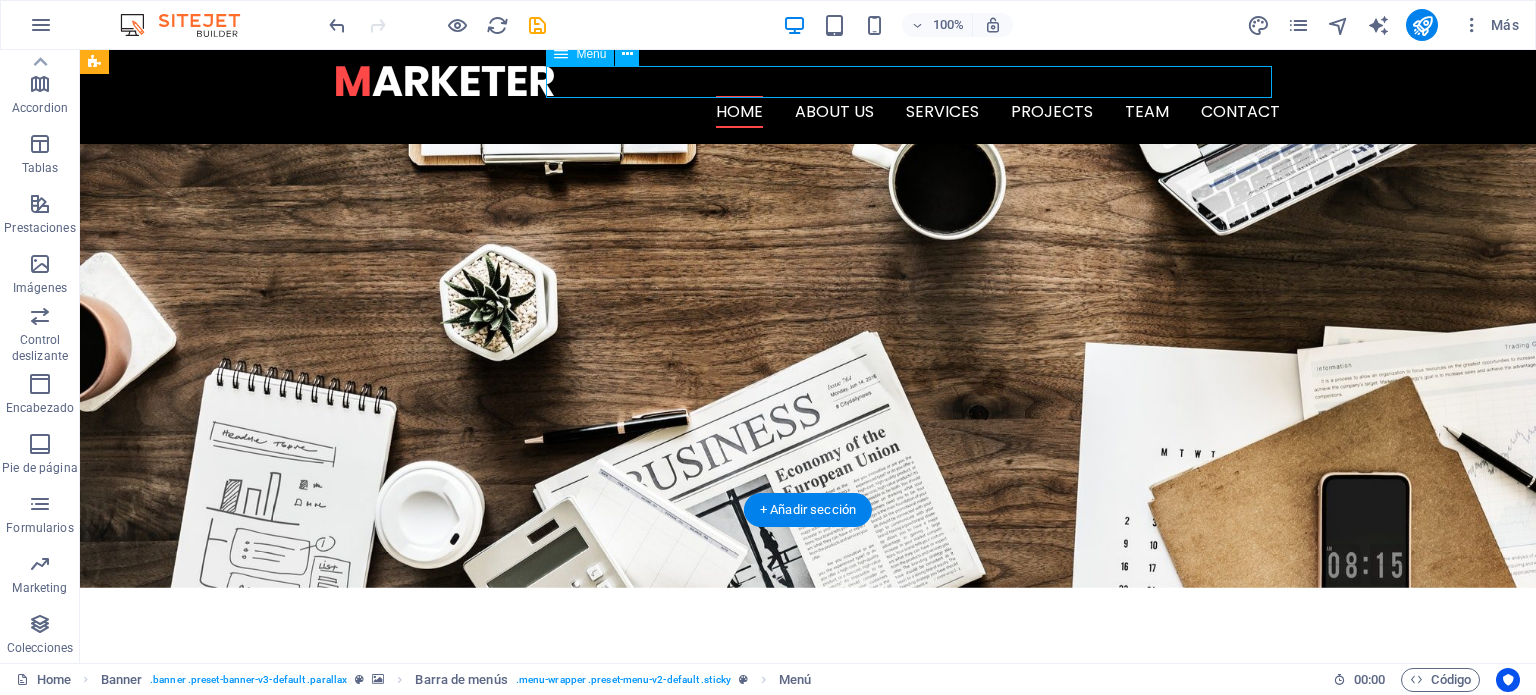 click on "Home About us Services Projects Team Contact" at bounding box center (808, 112) 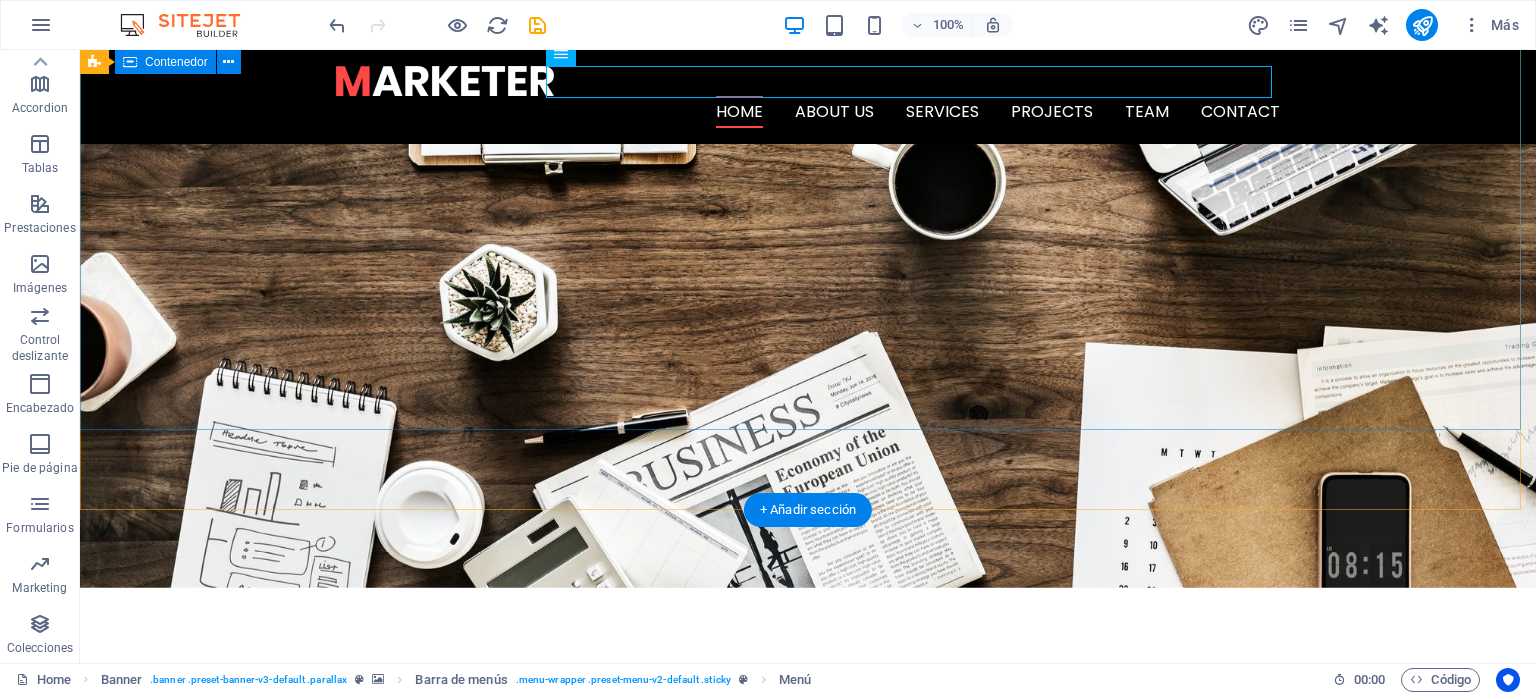 click on "O nline Marketing S OCIAL MEDIA MARKETING R EVIEW & STATISTICS Learn more" at bounding box center (808, 753) 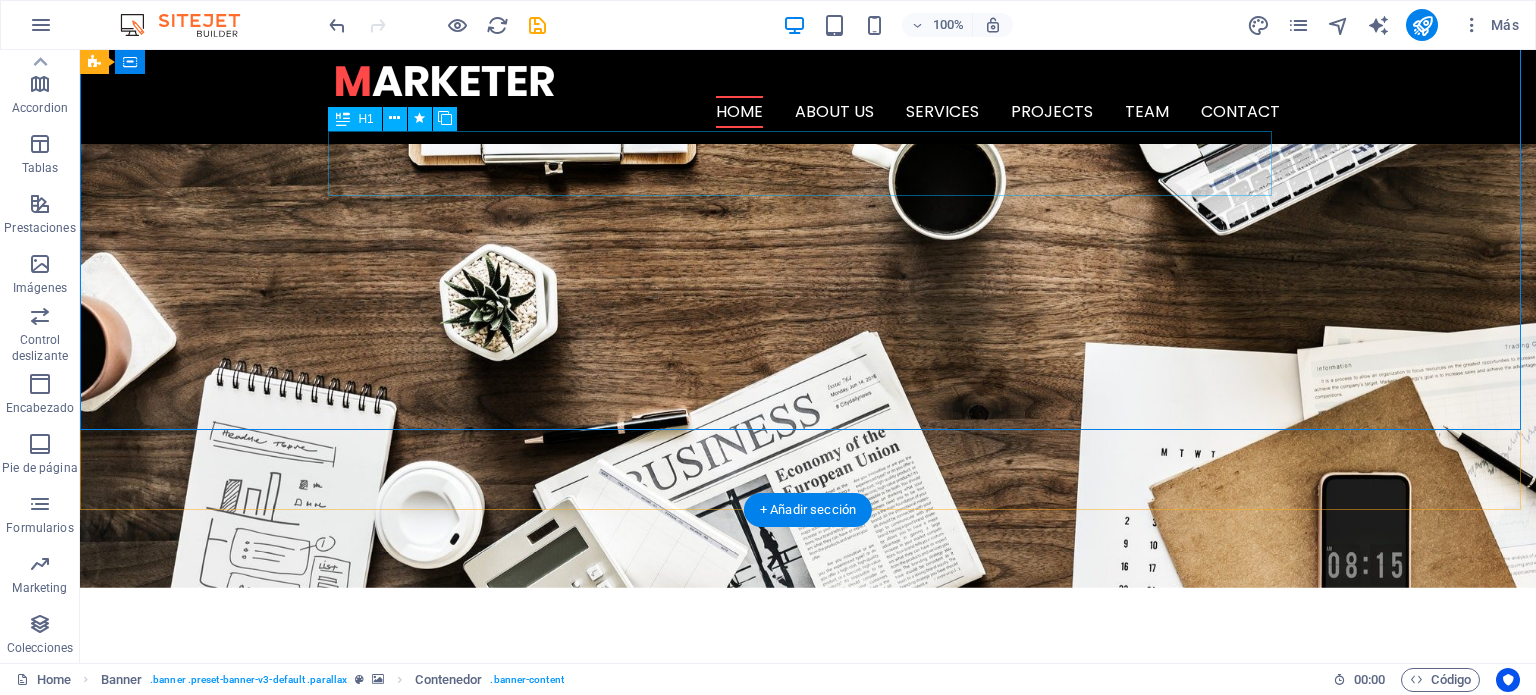 click on "S OCIAL MEDIA MARKETING" at bounding box center (808, 752) 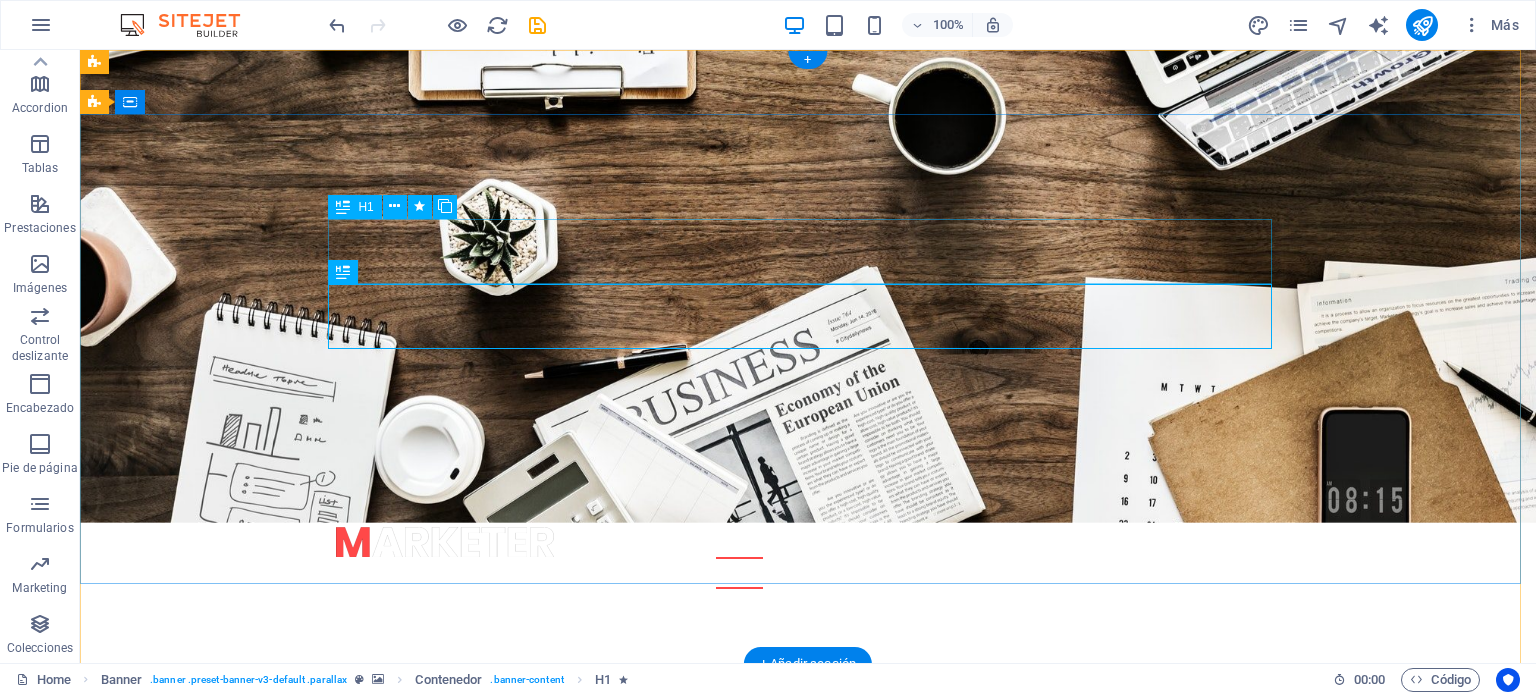 scroll, scrollTop: 0, scrollLeft: 0, axis: both 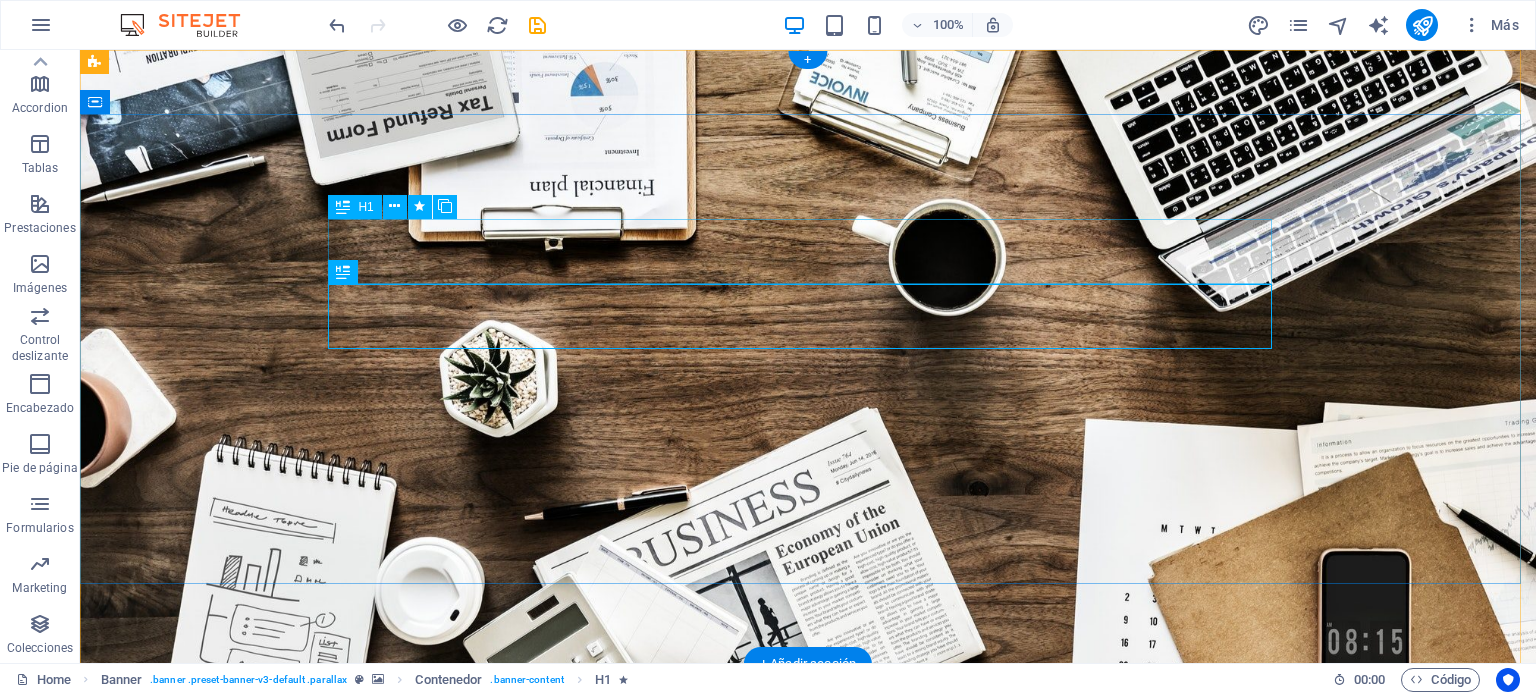 click on "O nline Marketing" at bounding box center [808, 870] 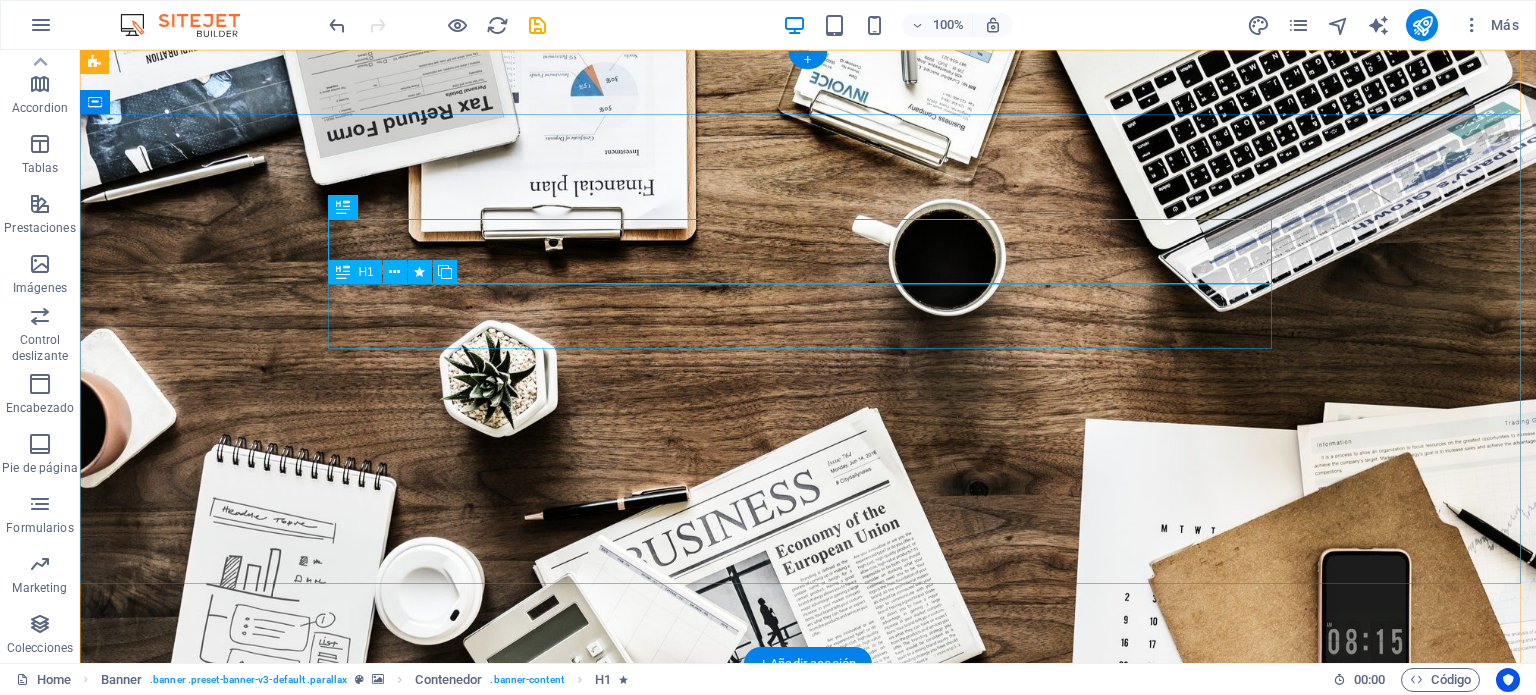 click on "S OCIAL MEDIA MARKETING" at bounding box center [808, 935] 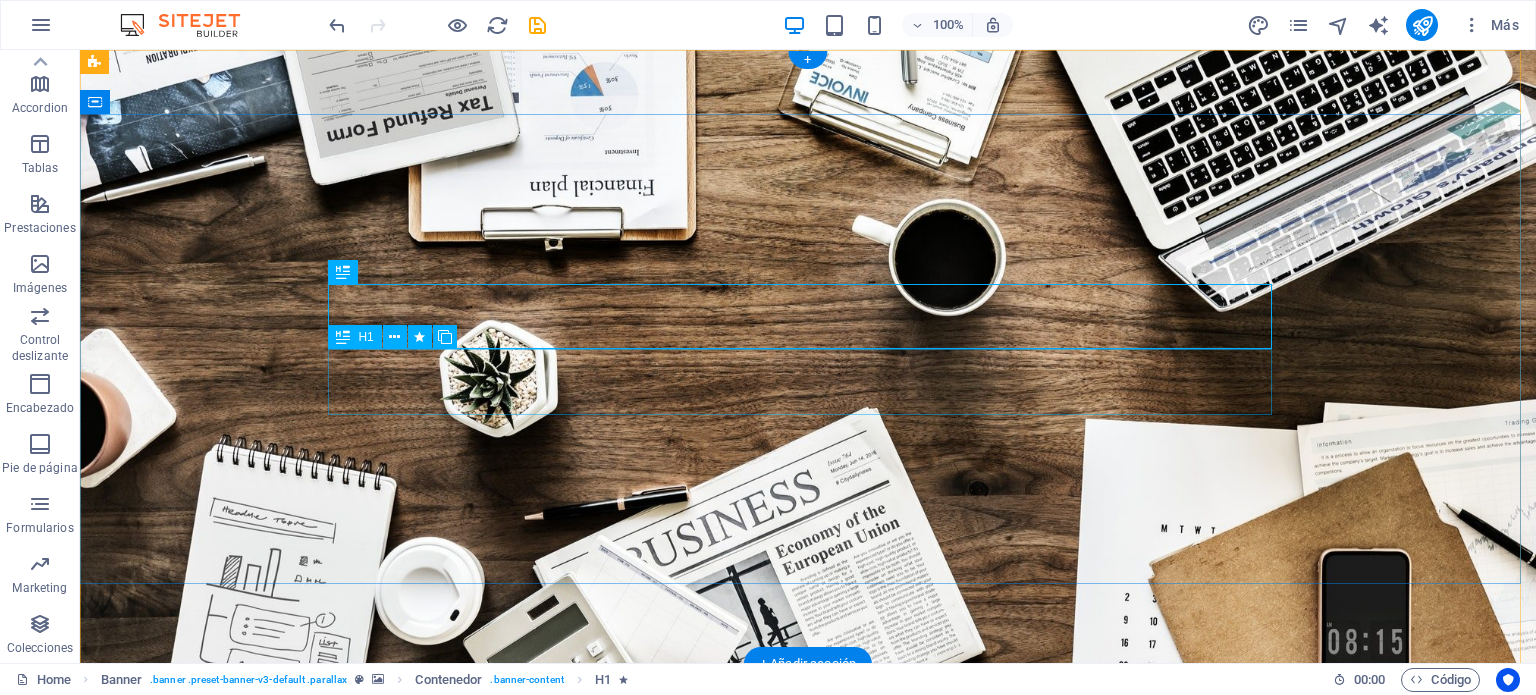 click on "R EVIEW & STATISTICS" at bounding box center (808, 1001) 